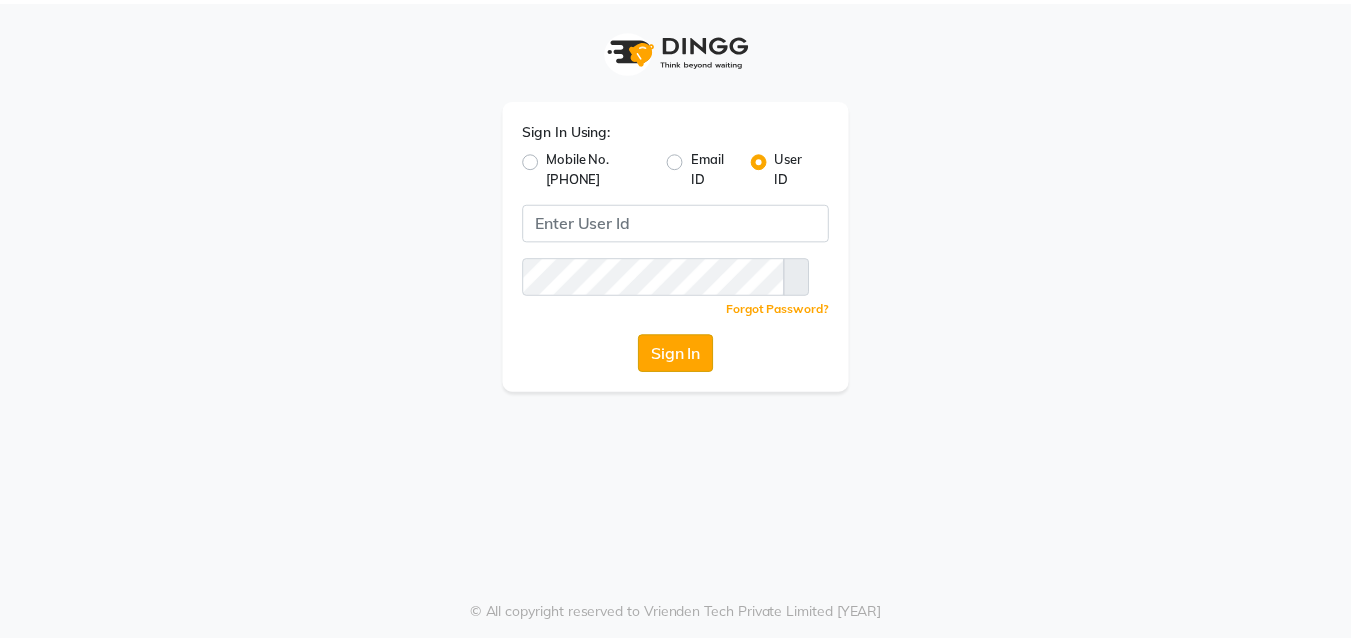 scroll, scrollTop: 0, scrollLeft: 0, axis: both 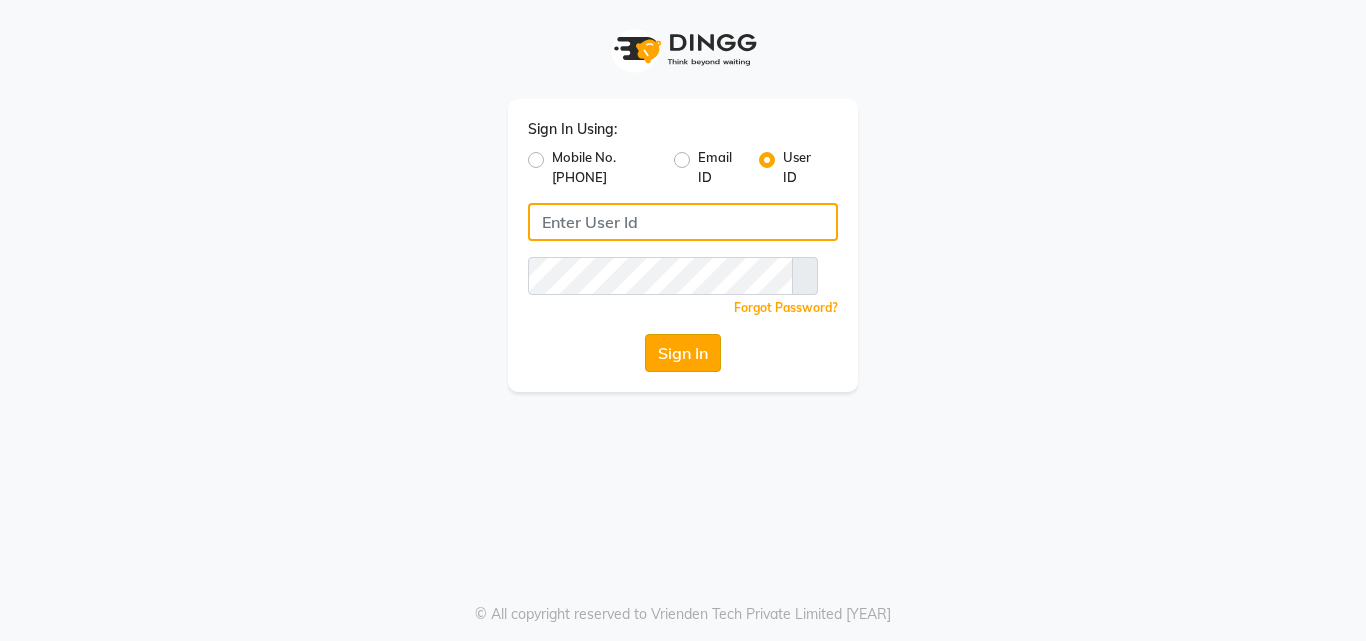 type on "magic" 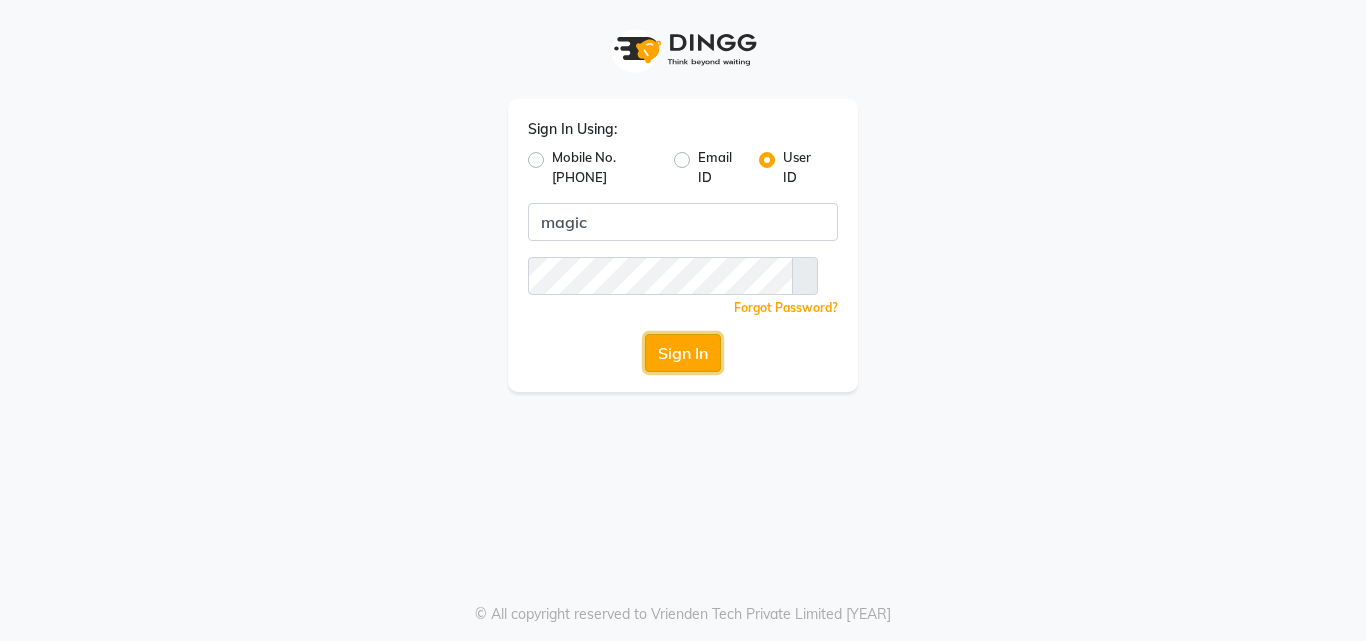 click on "Sign In" at bounding box center [683, 353] 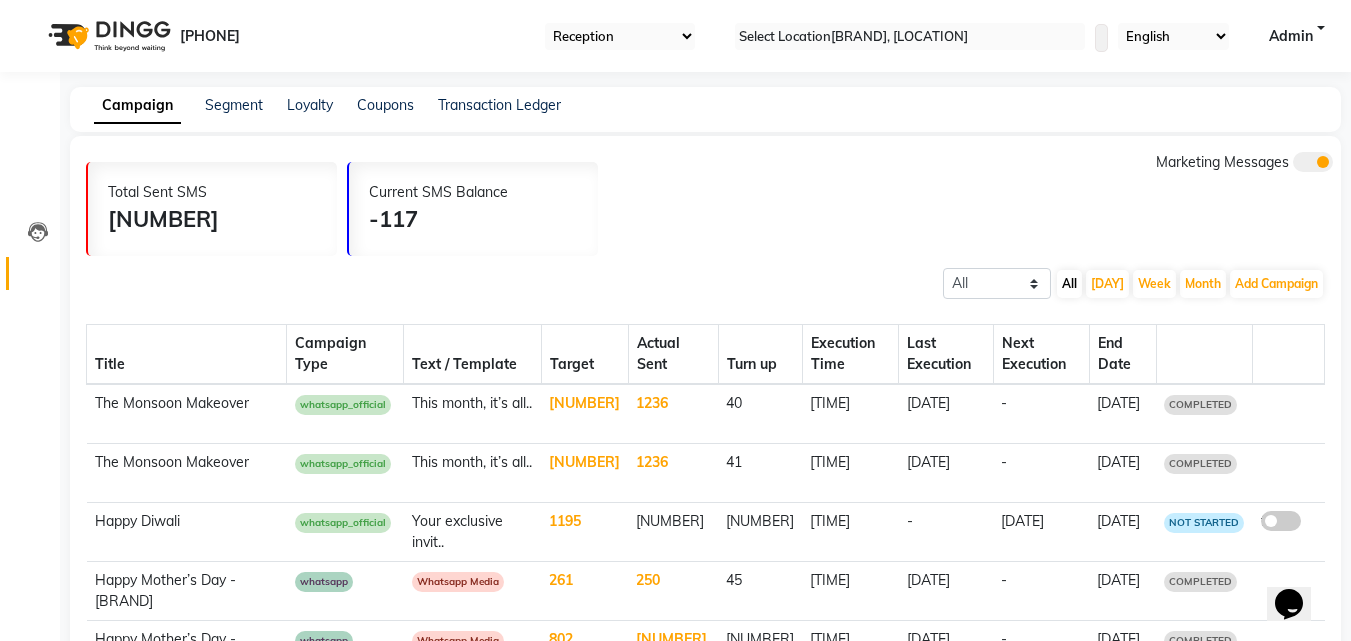 scroll, scrollTop: 0, scrollLeft: 0, axis: both 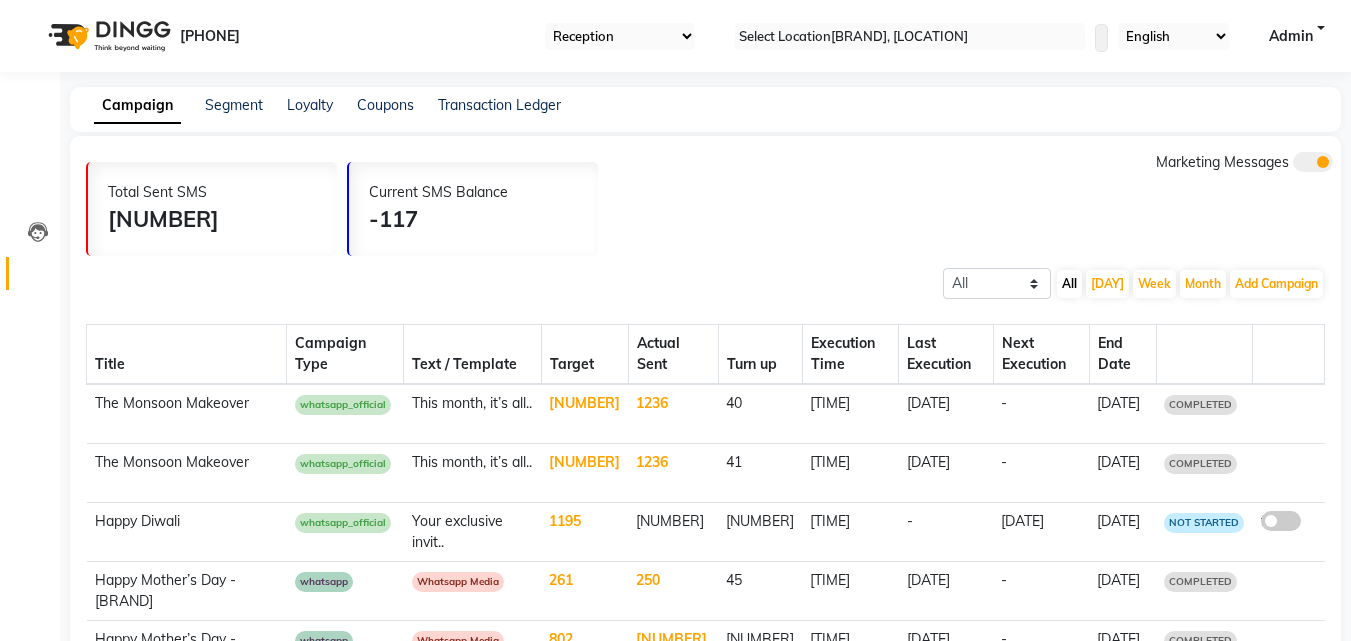 click on "Campaign Segment Loyalty Coupons Transaction Ledger" at bounding box center [705, 105] 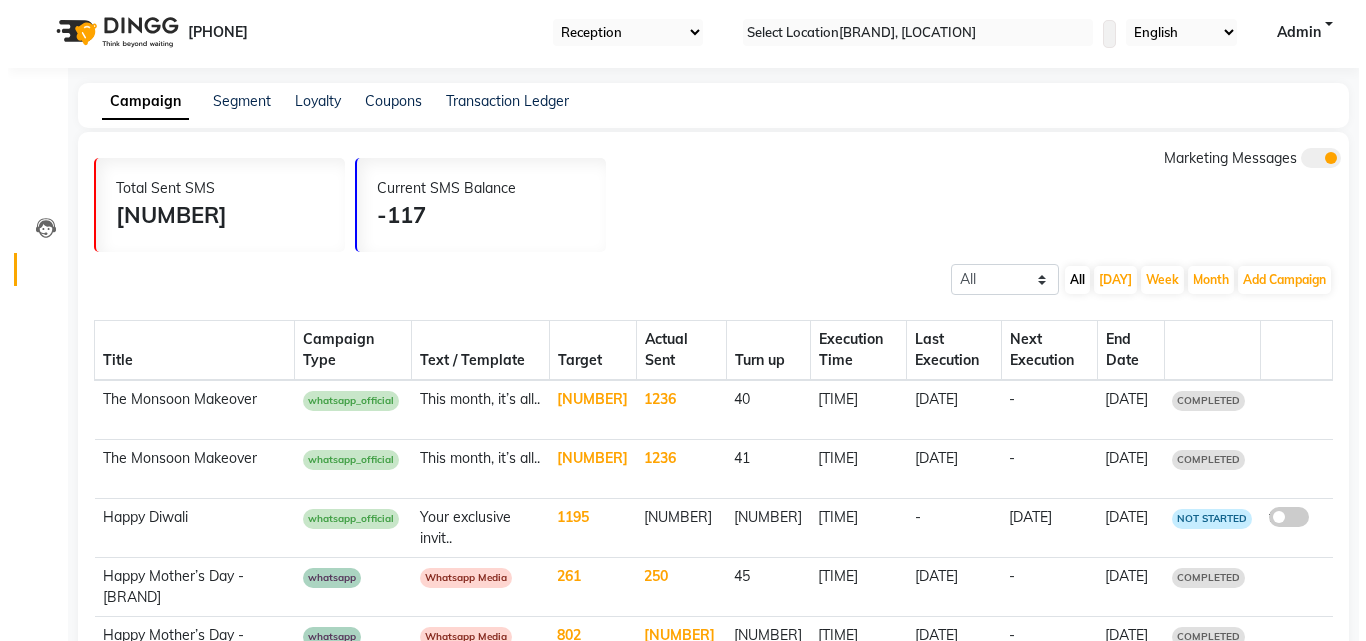 scroll, scrollTop: 0, scrollLeft: 0, axis: both 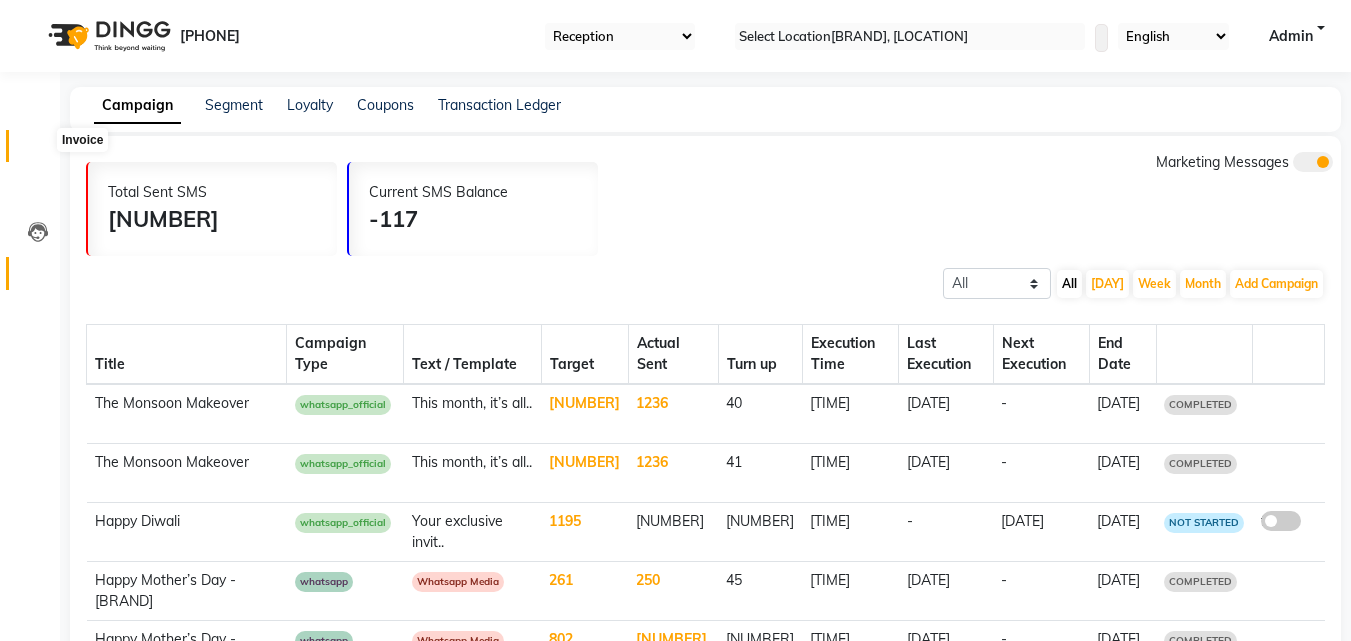 click at bounding box center [38, 151] 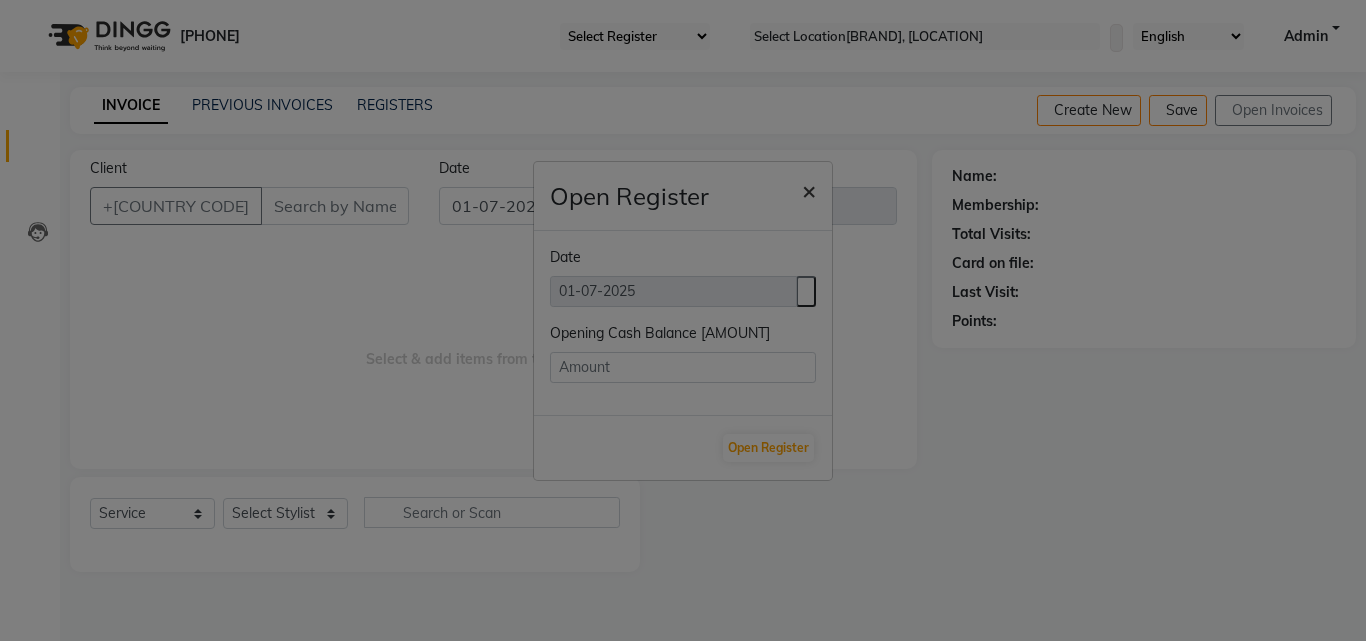 click on "×" at bounding box center [809, 190] 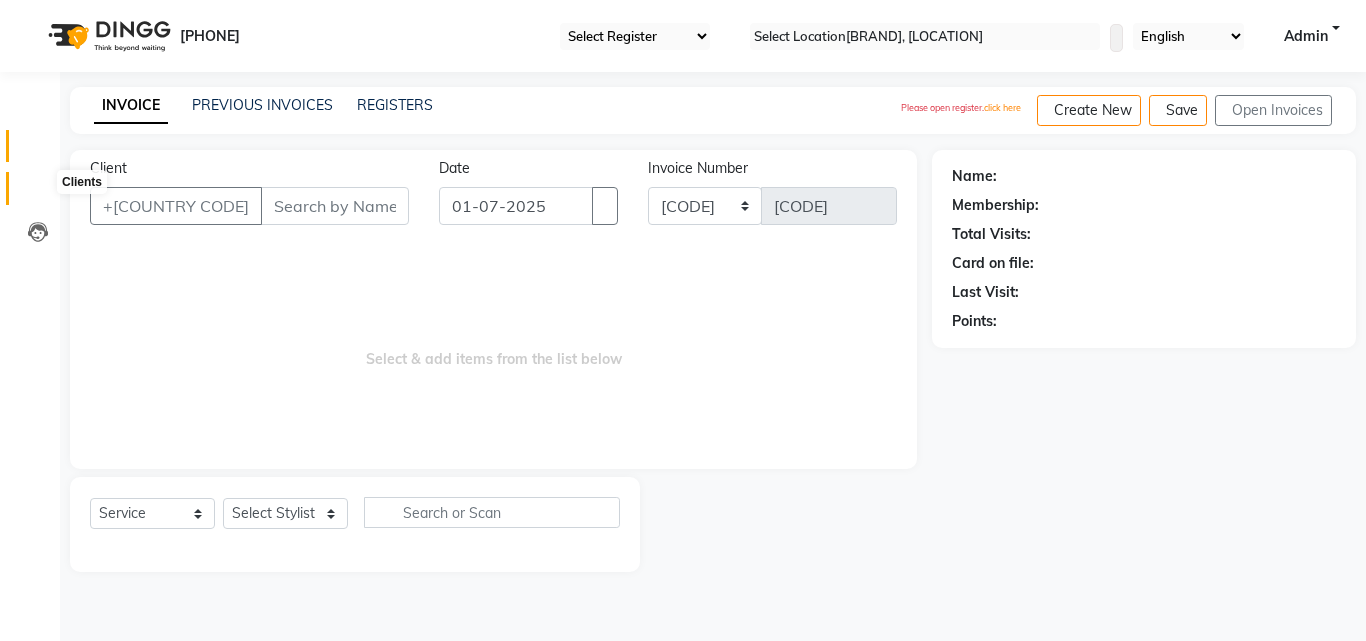 click at bounding box center (38, 193) 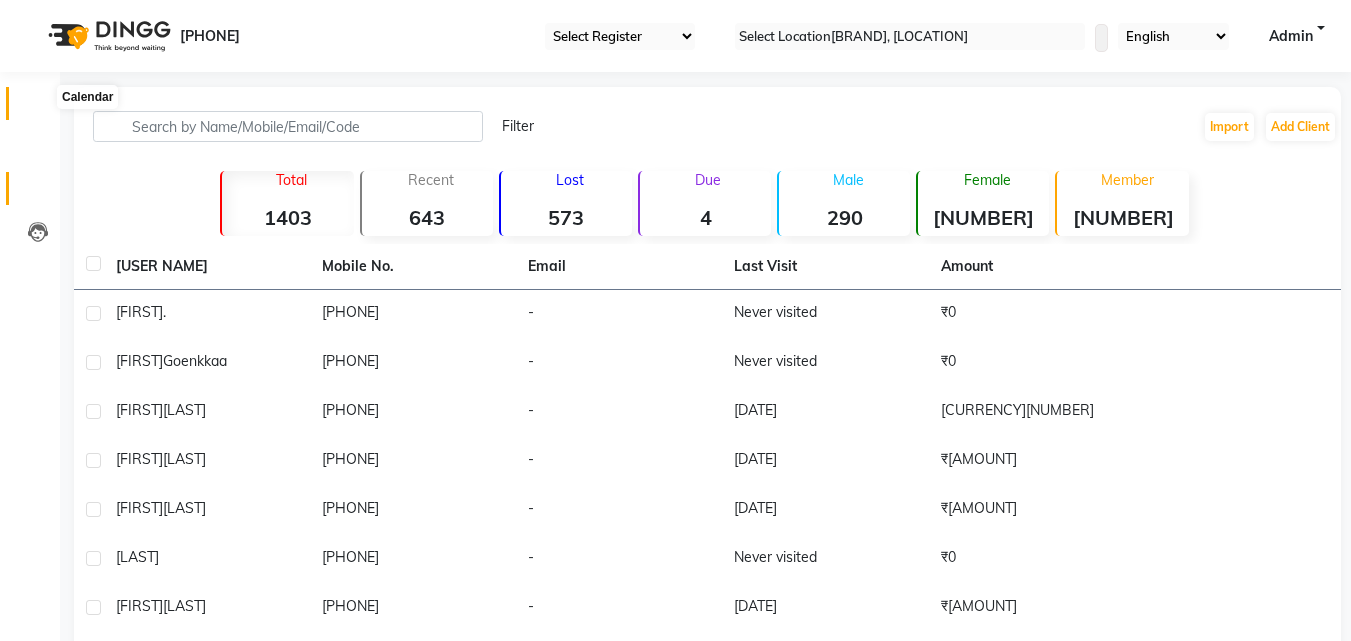 click at bounding box center (38, 108) 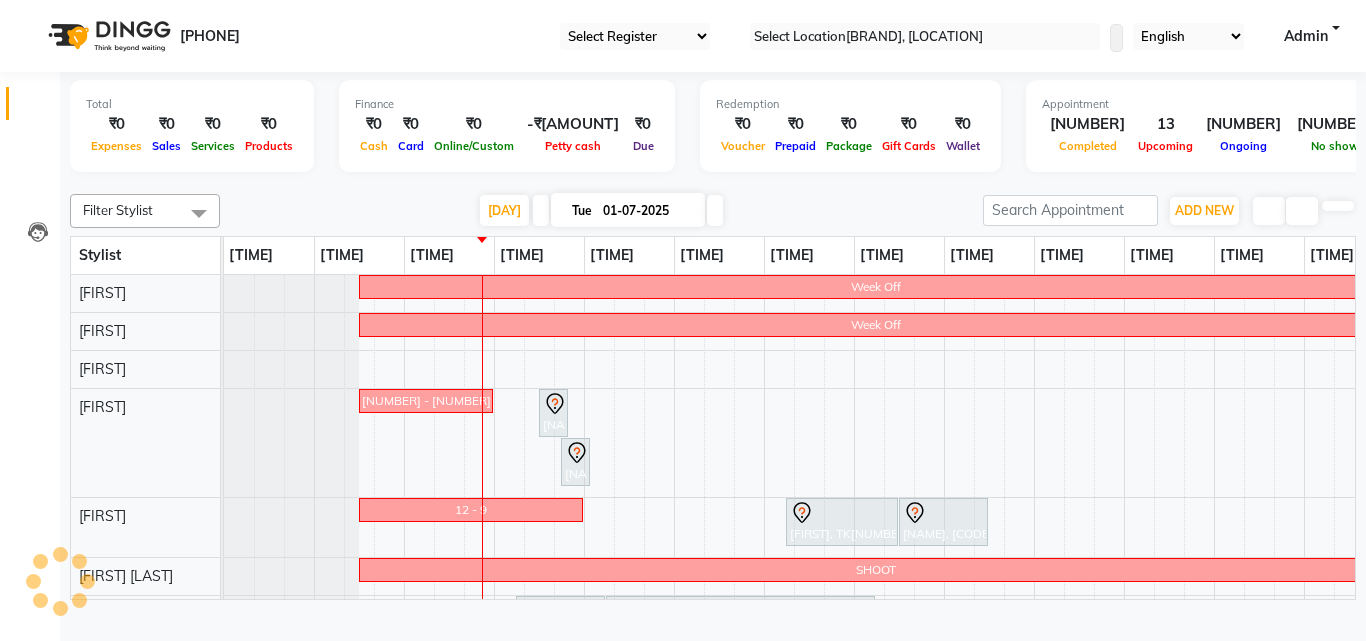 scroll, scrollTop: 0, scrollLeft: 0, axis: both 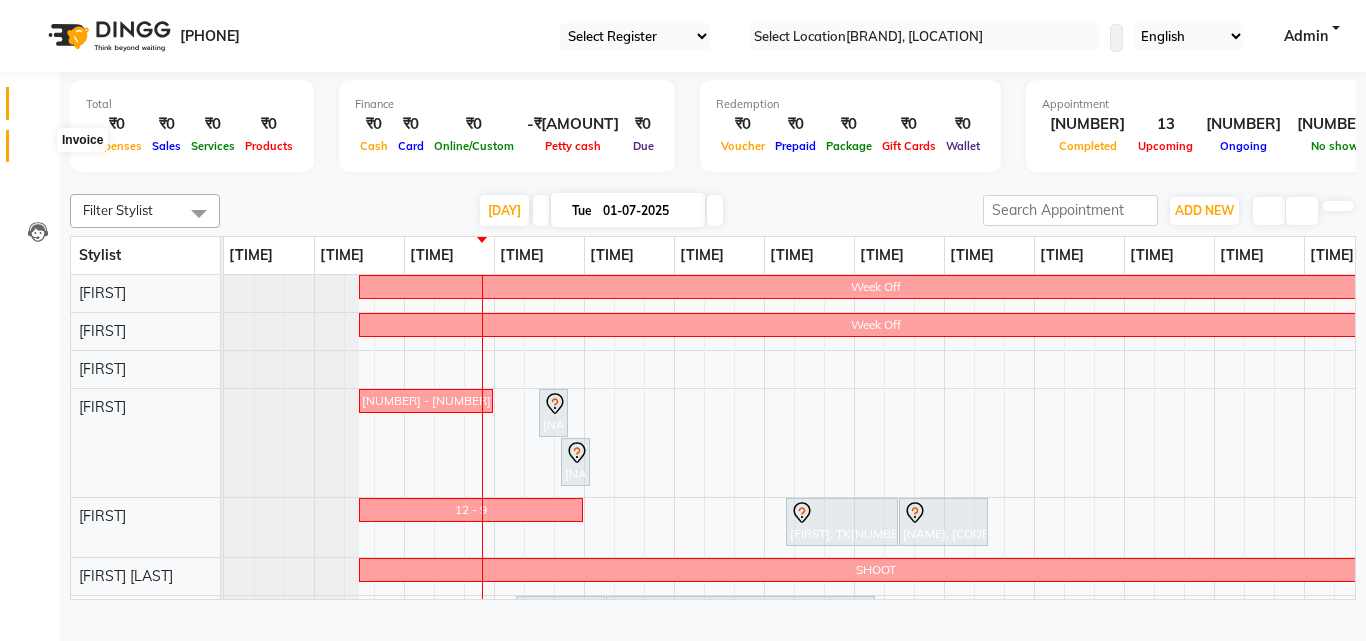click at bounding box center (38, 151) 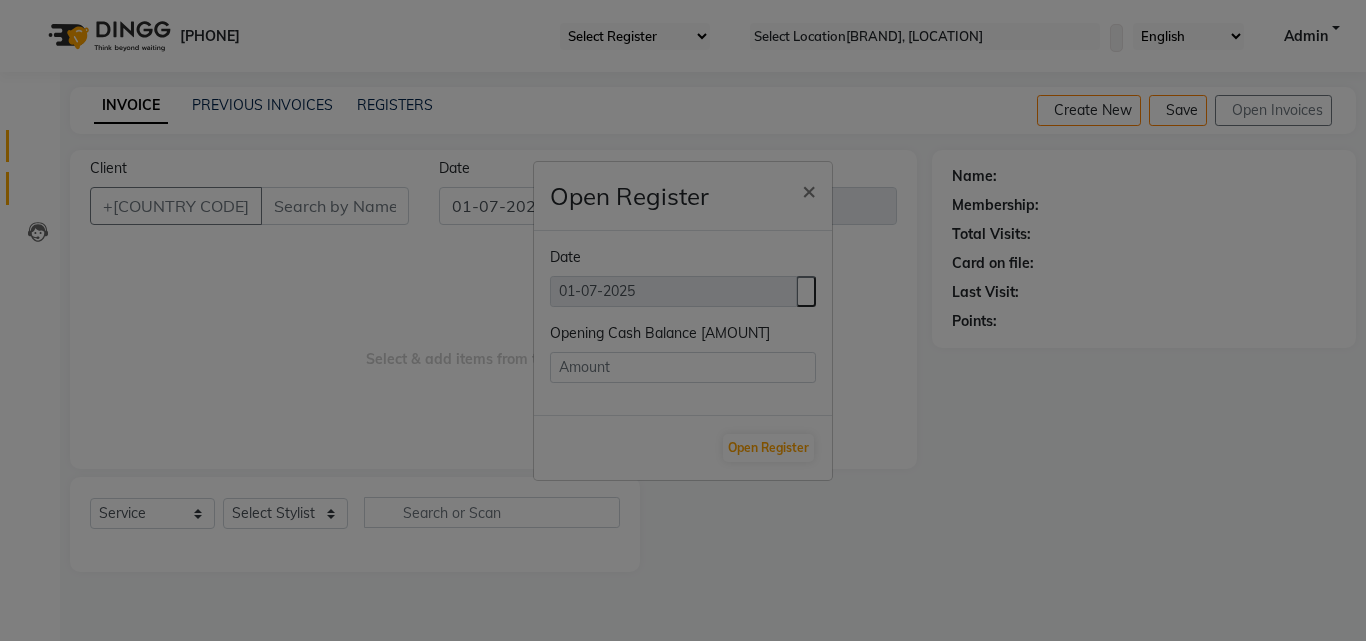 click on "Open Register × Date 01-07-2025 Opening Cash Balance 0  Open Register" at bounding box center [683, 320] 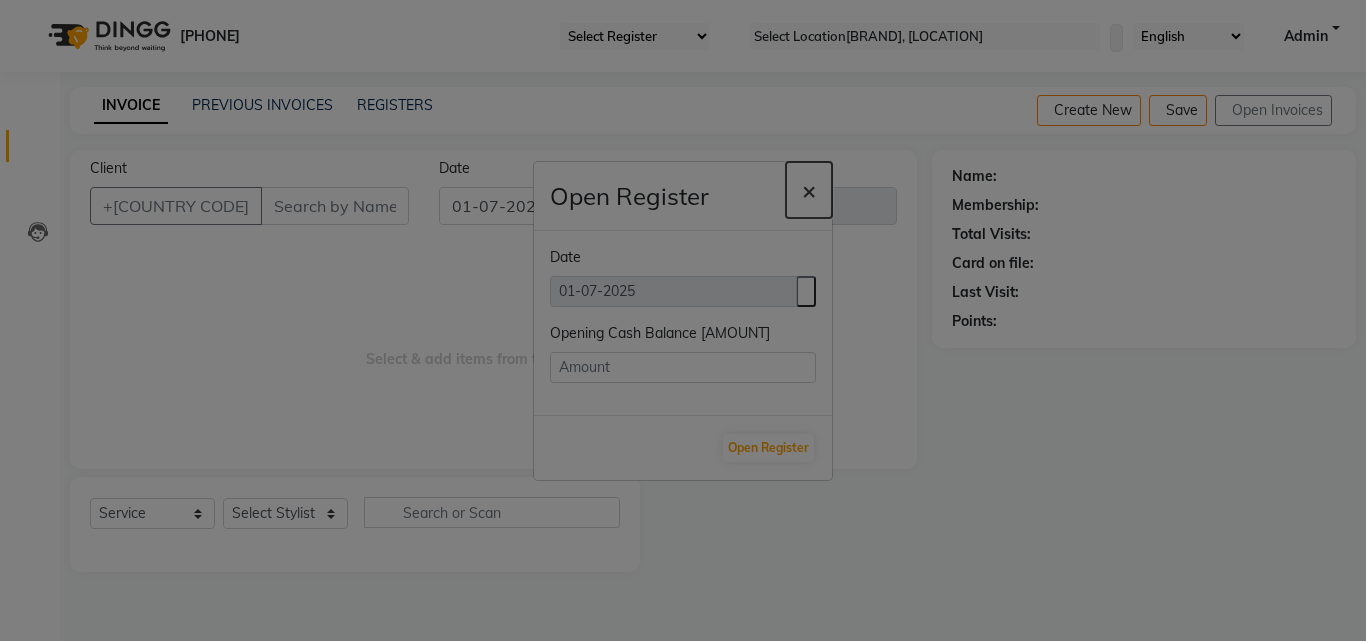 click on "×" at bounding box center [809, 190] 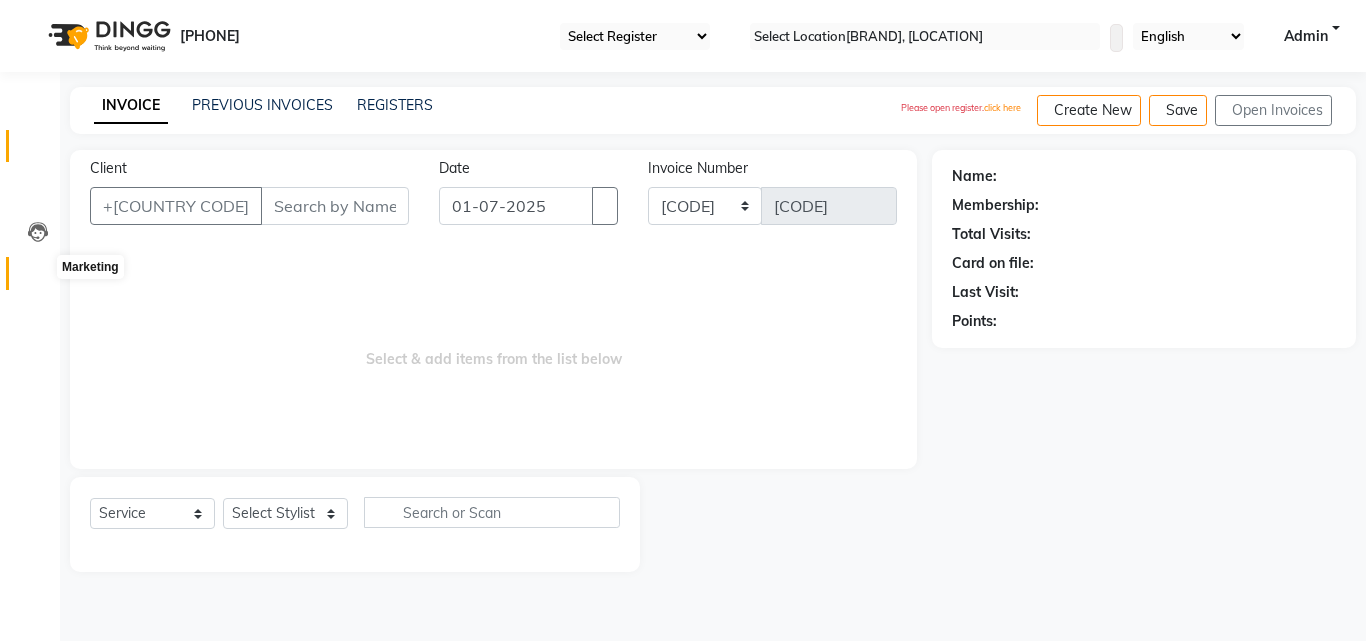 click at bounding box center [38, 278] 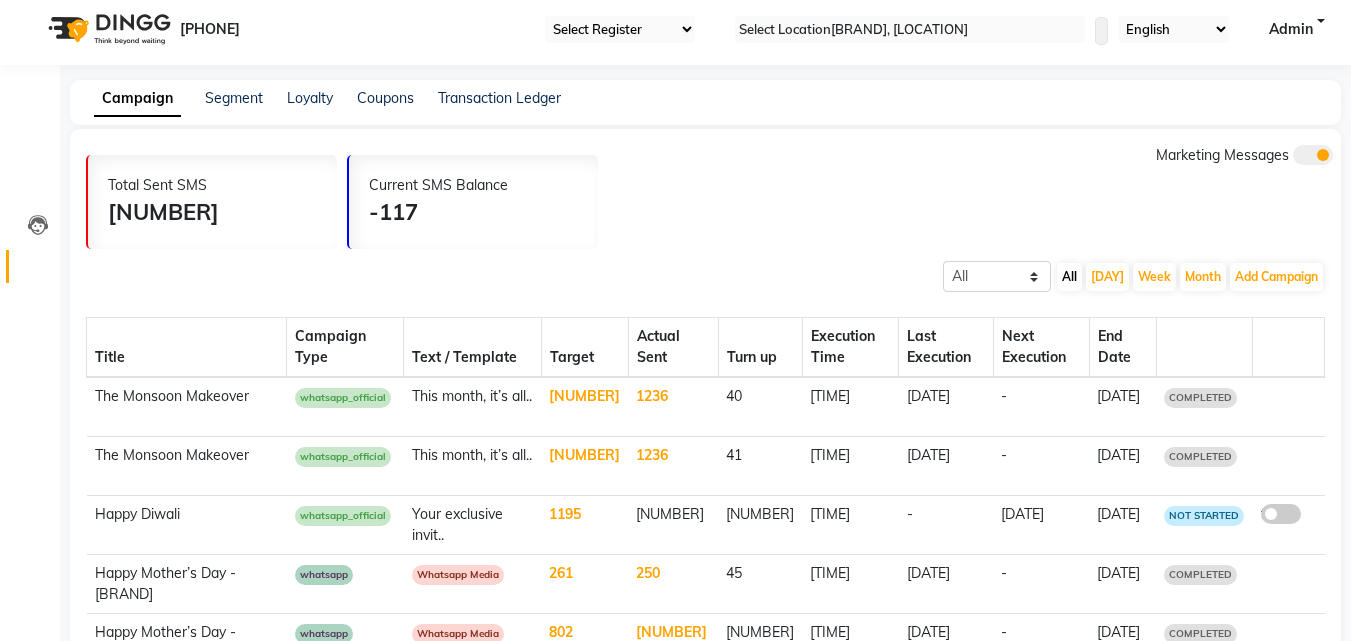 scroll, scrollTop: 0, scrollLeft: 0, axis: both 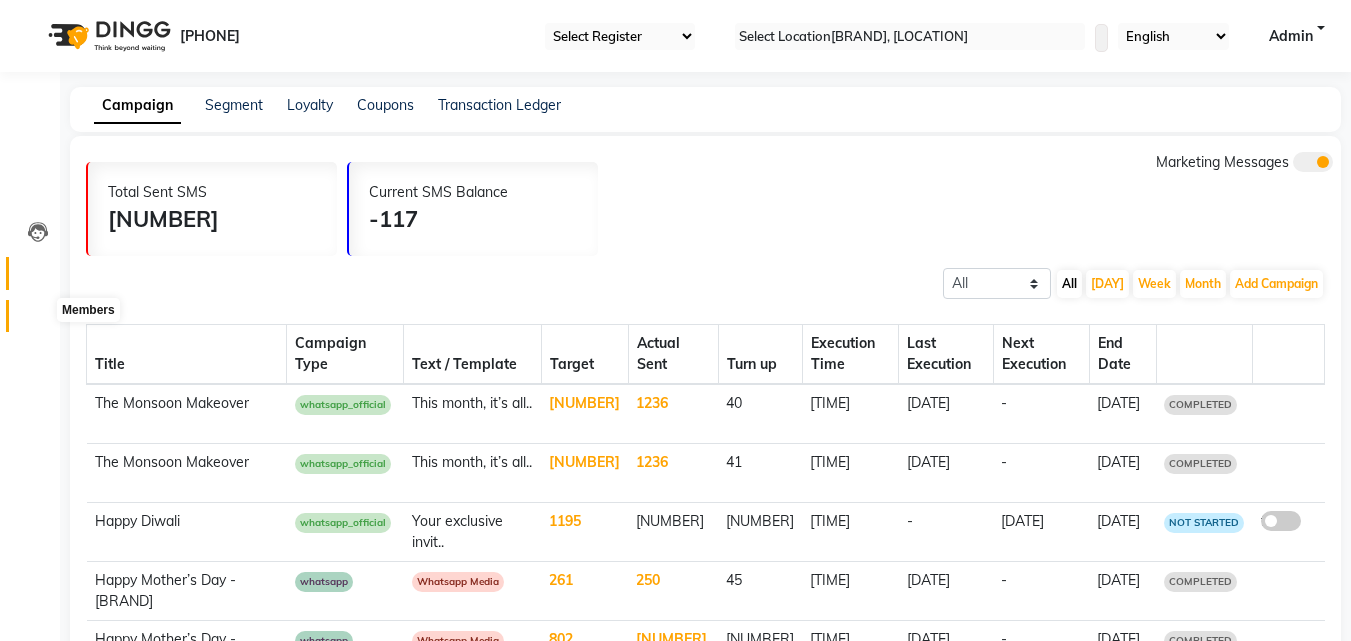 click at bounding box center (38, 321) 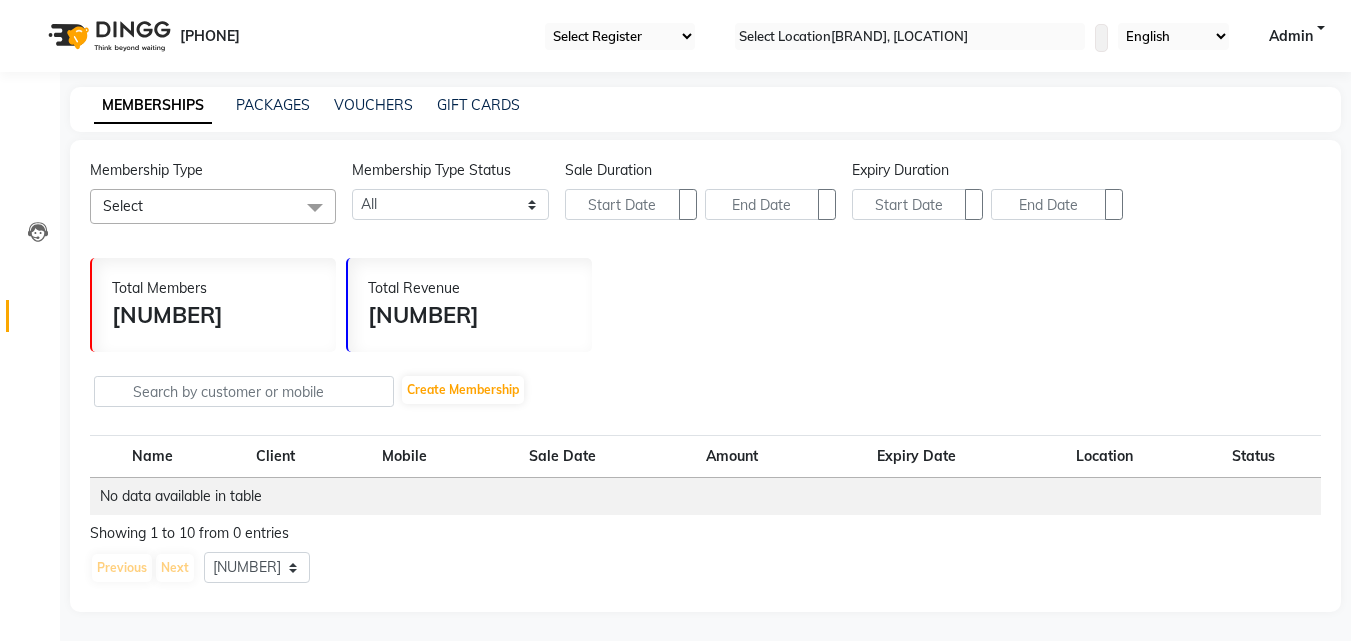 scroll, scrollTop: 4, scrollLeft: 0, axis: vertical 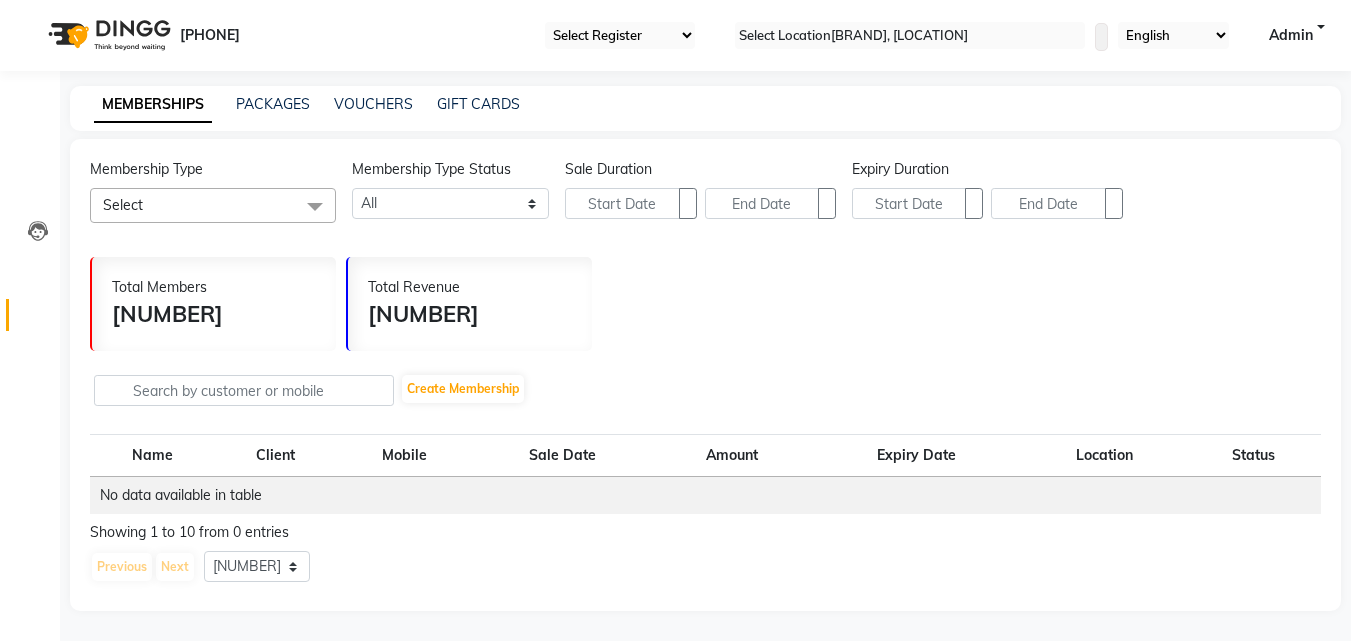 click at bounding box center [315, 207] 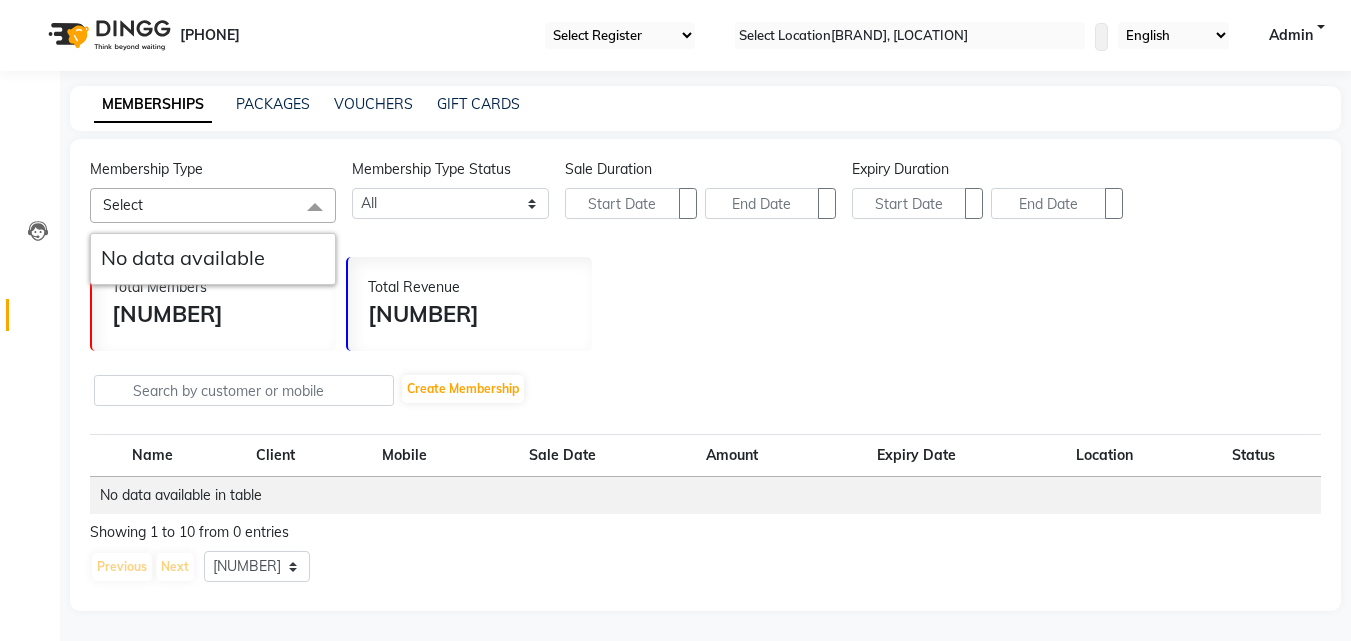 click at bounding box center [315, 207] 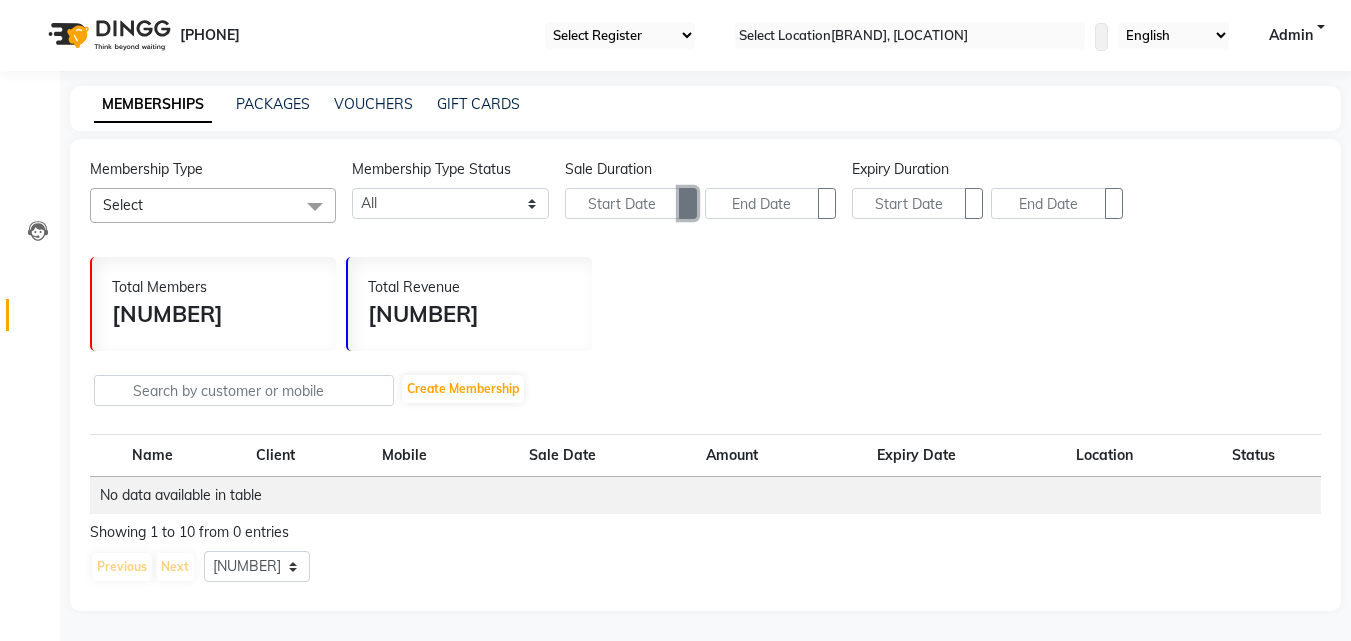 click at bounding box center [688, 204] 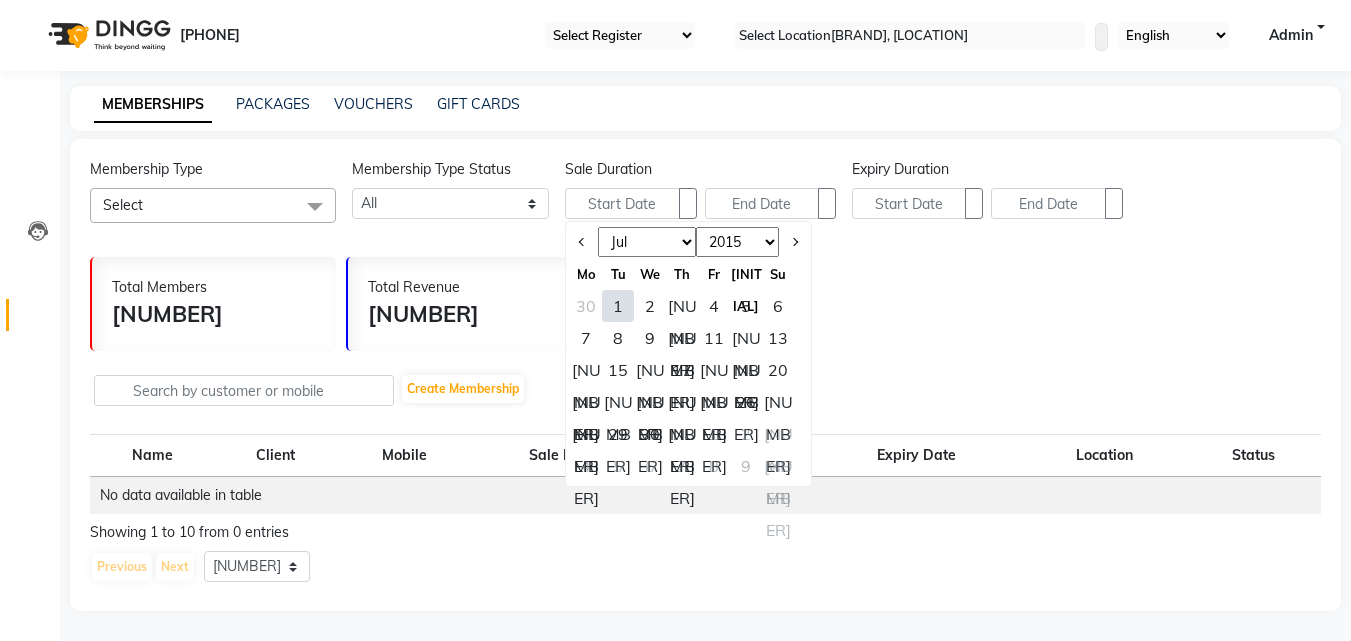 click on "Jan Feb Mar Apr May Jun Jul Aug Sep Oct Nov Dec" at bounding box center (647, 242) 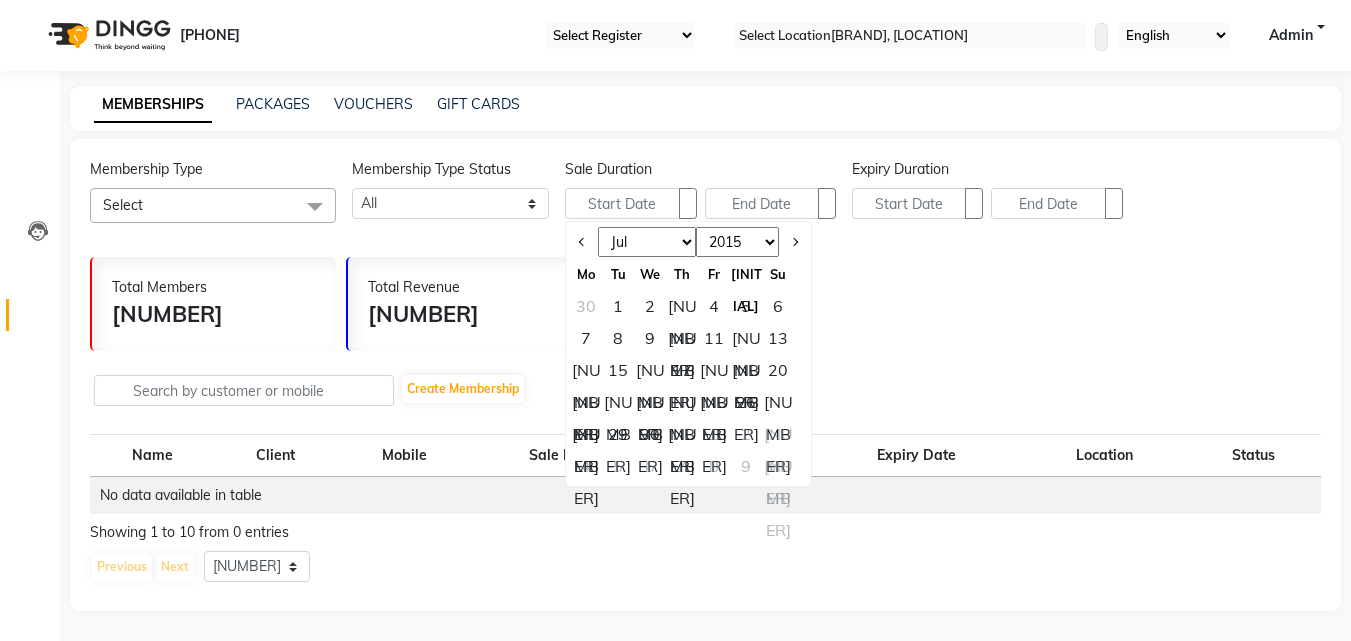 select on "6" 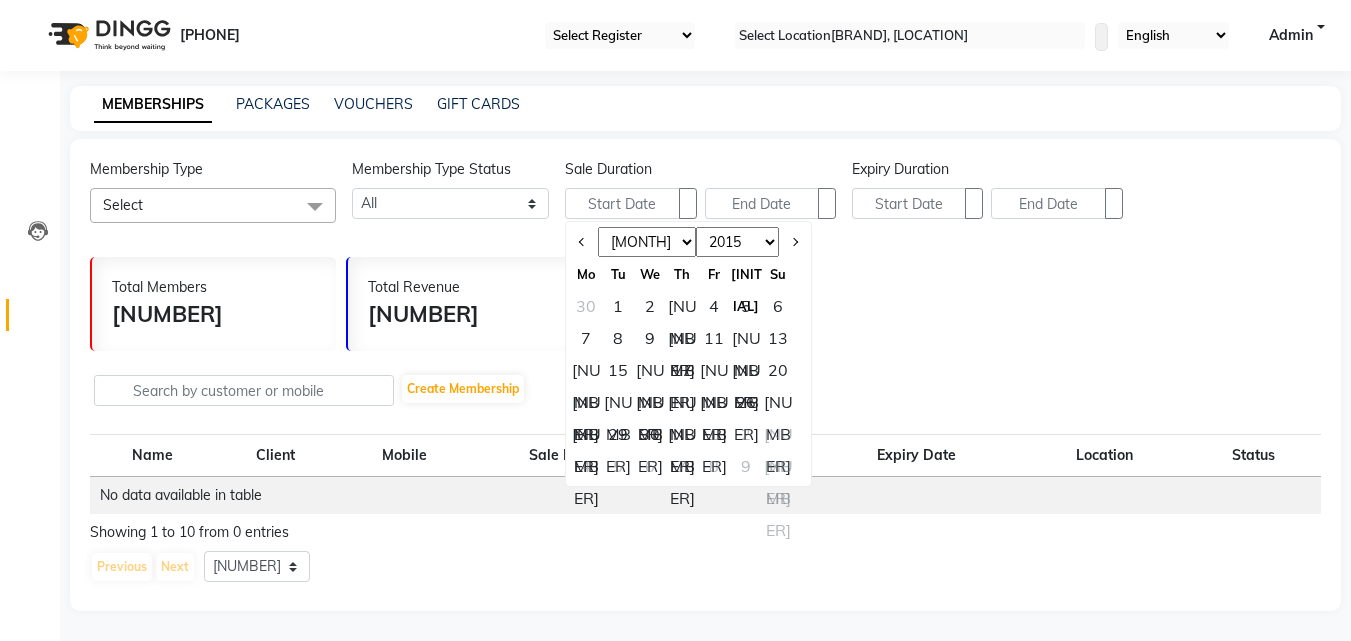 click on "Jan Feb Mar Apr May Jun Jul Aug Sep Oct Nov Dec" at bounding box center (647, 242) 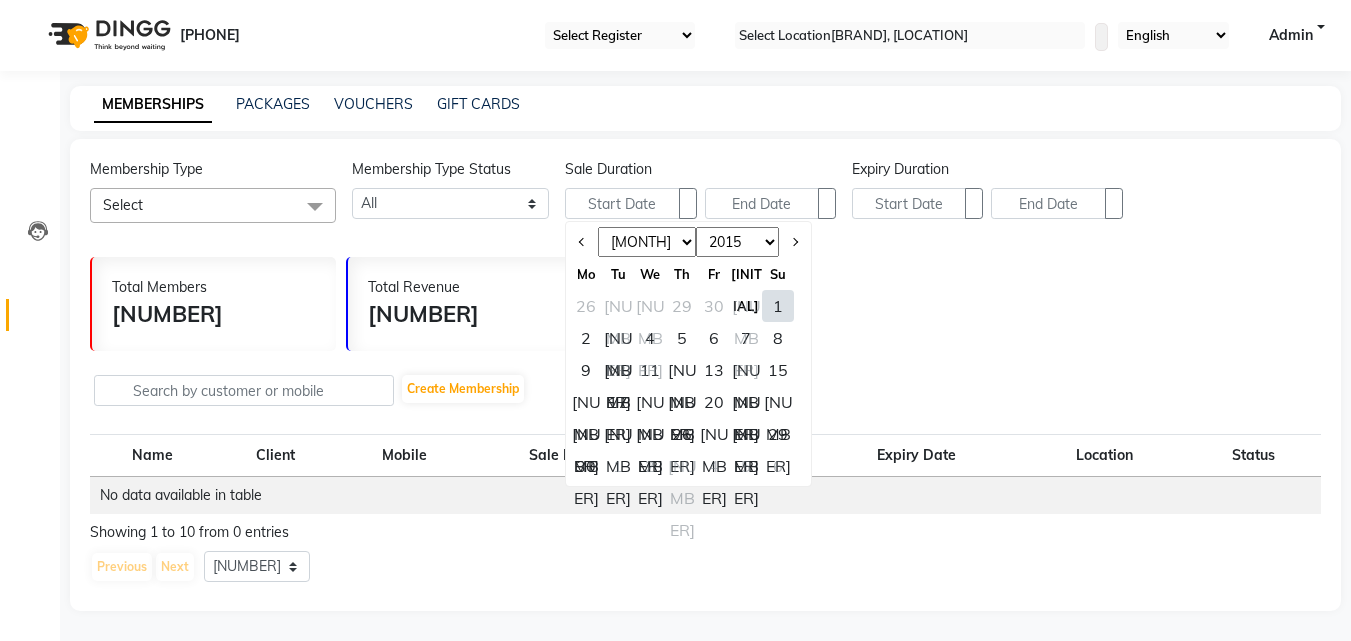 click on "1" at bounding box center (778, 306) 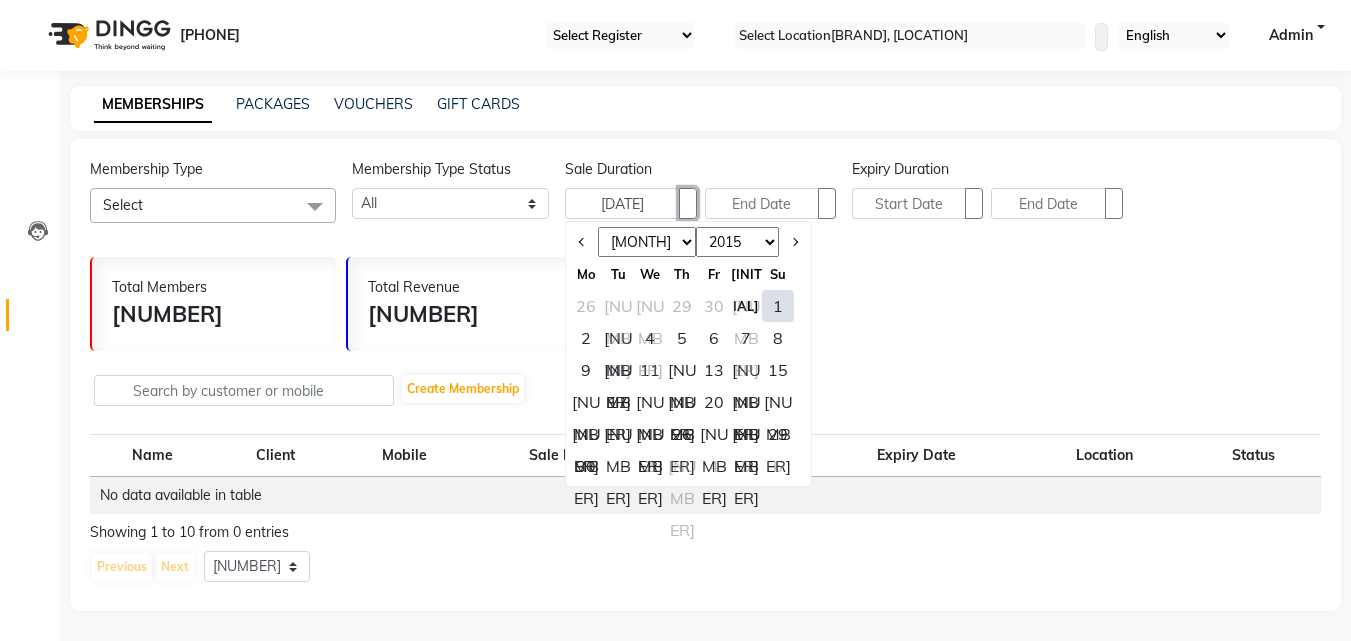 scroll, scrollTop: 0, scrollLeft: 0, axis: both 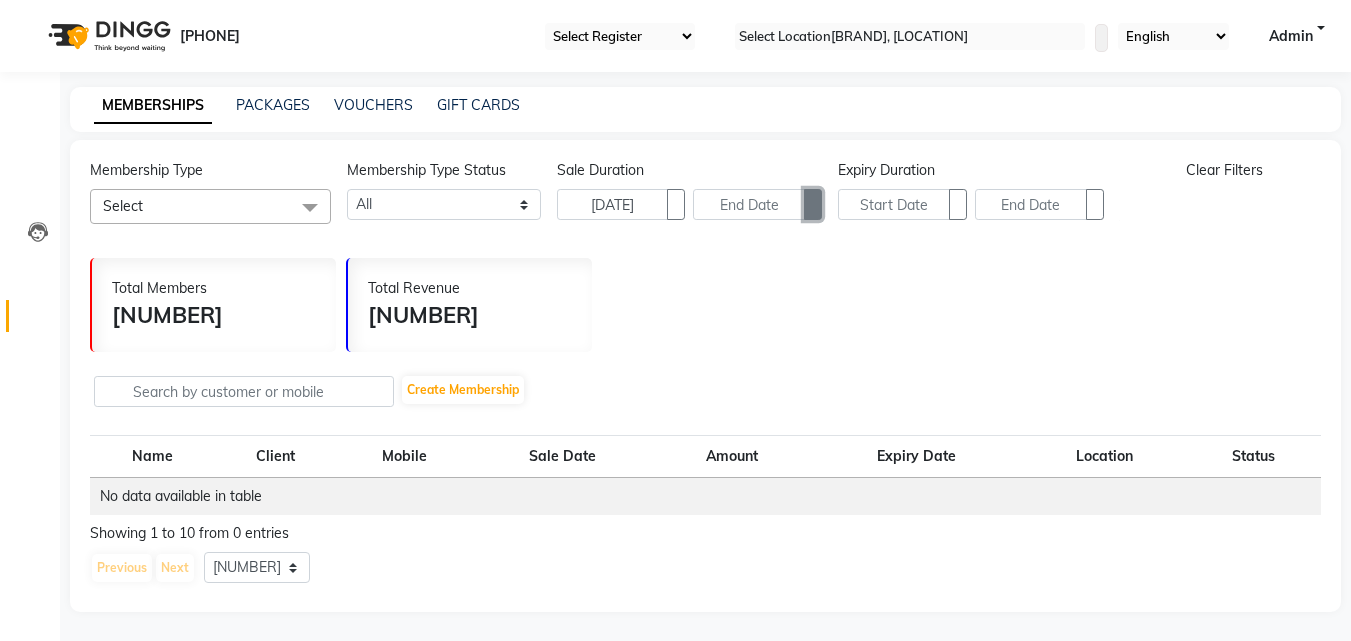 click at bounding box center [813, 204] 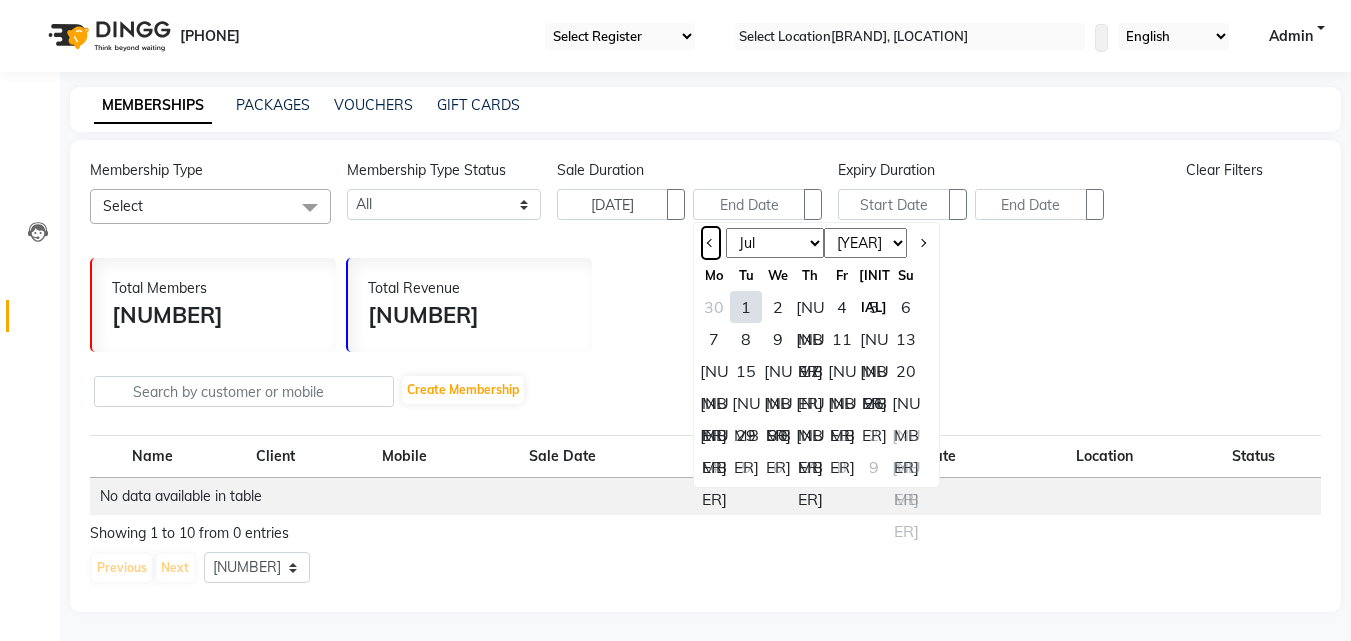 click at bounding box center (710, 243) 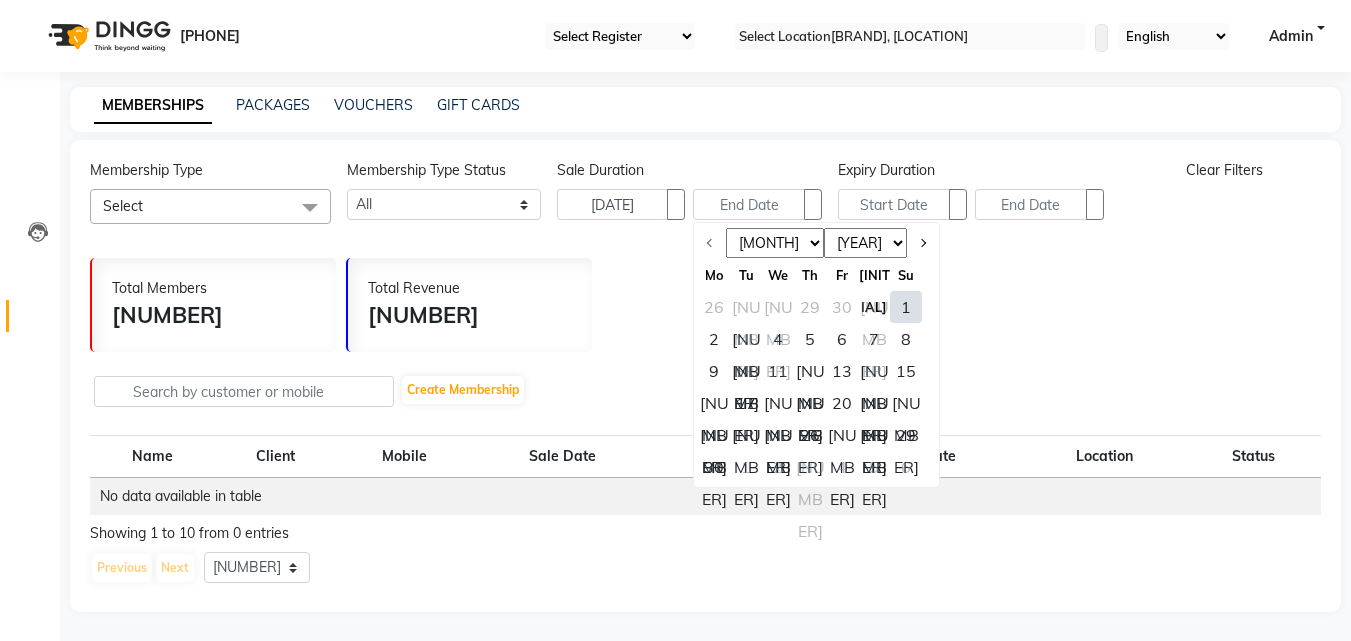 click on "30" at bounding box center (714, 467) 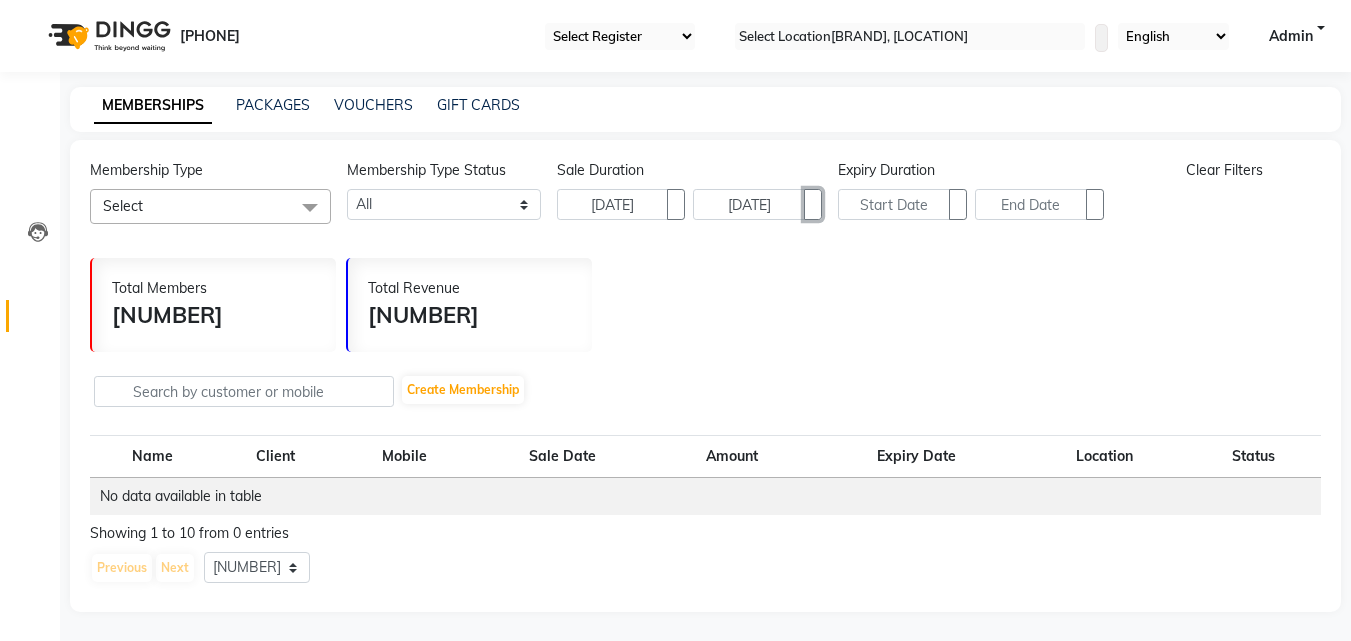 scroll, scrollTop: 4, scrollLeft: 0, axis: vertical 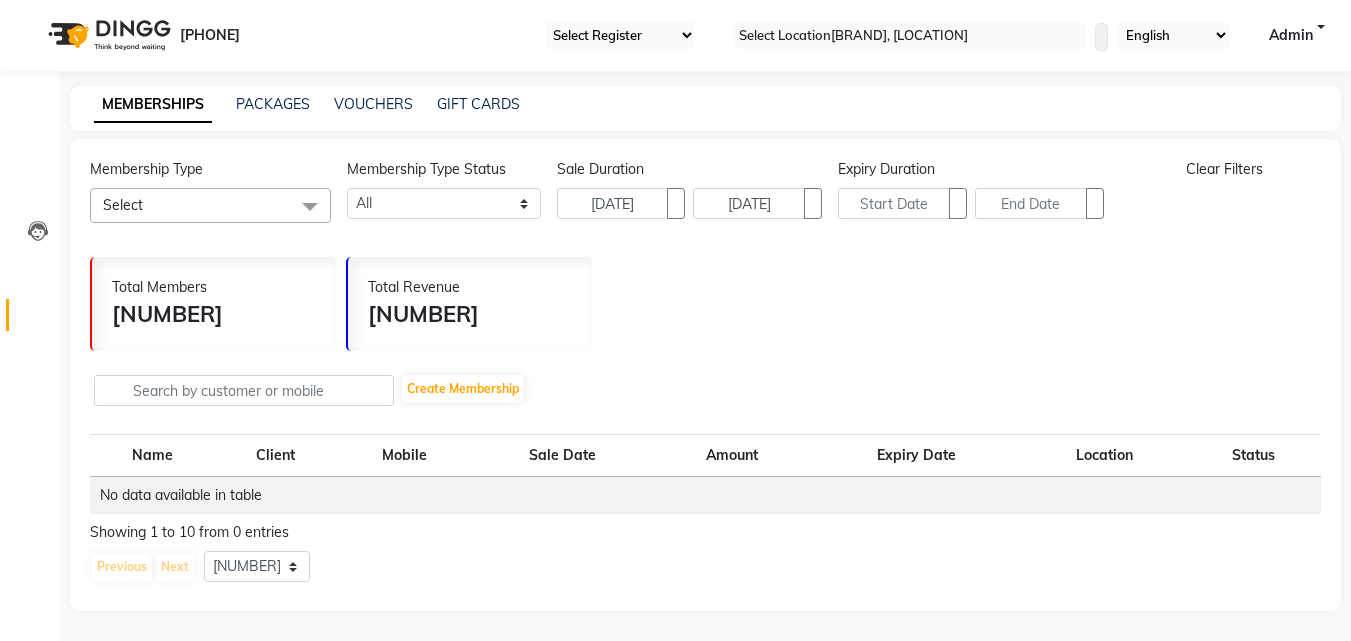 click at bounding box center [1228, 201] 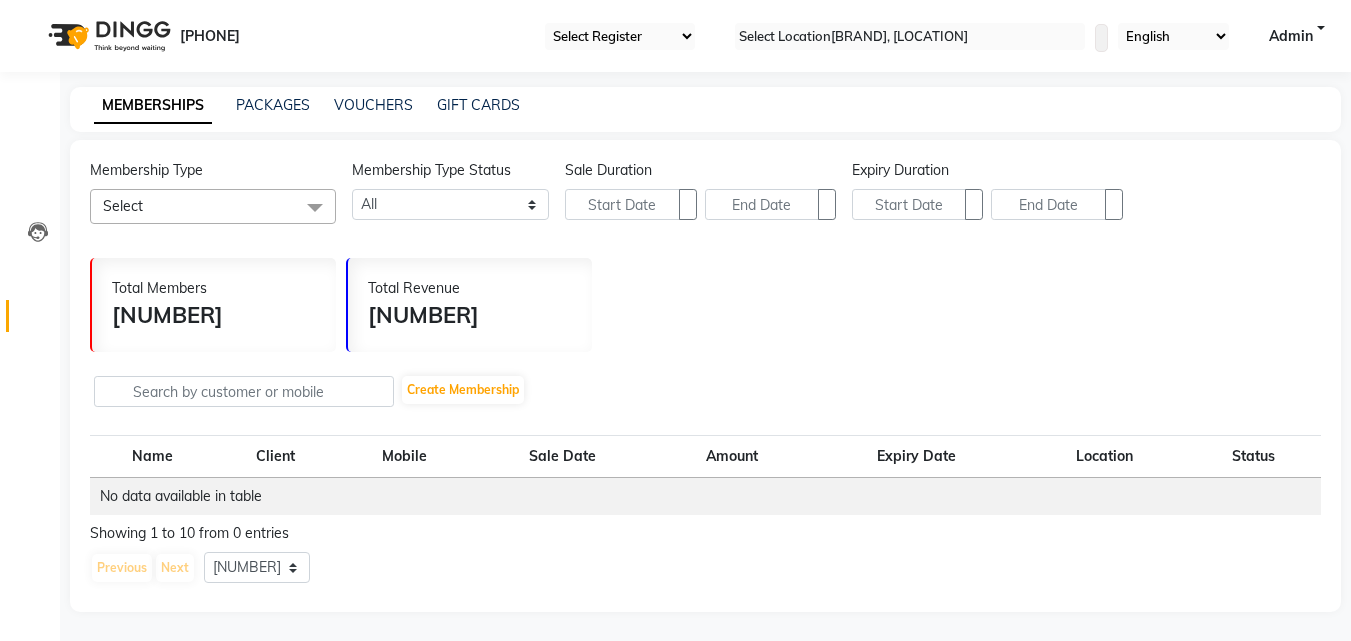 scroll, scrollTop: 4, scrollLeft: 0, axis: vertical 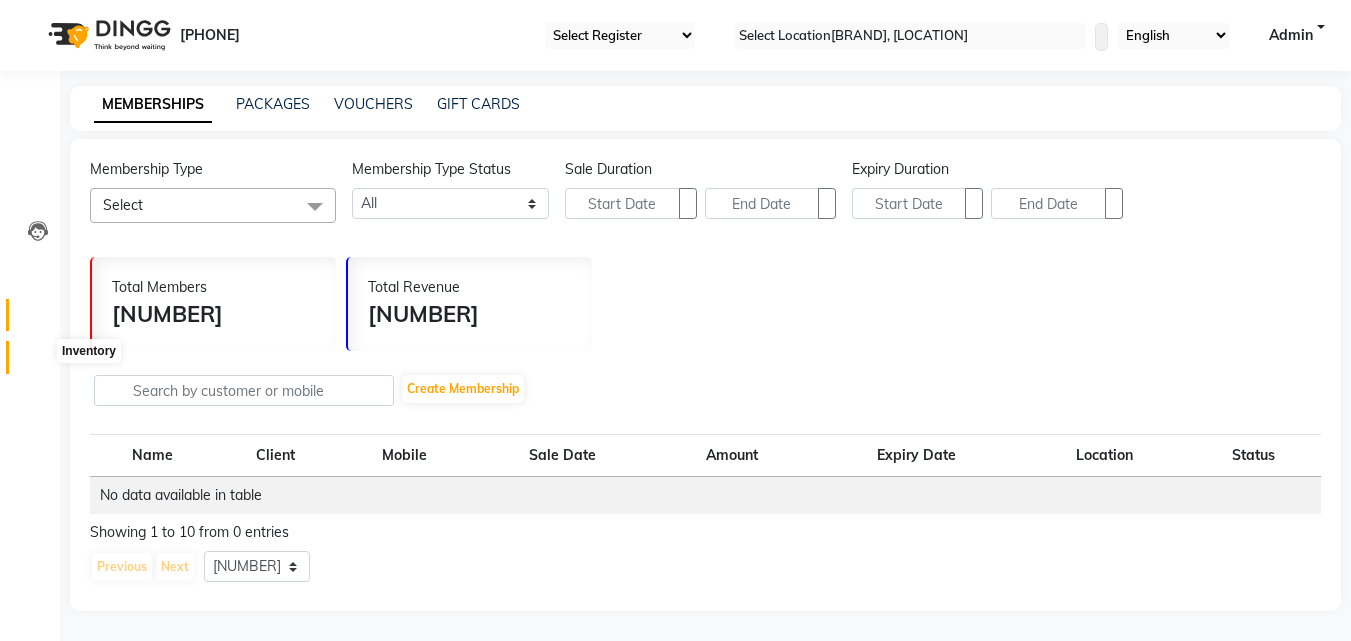 click at bounding box center [38, 362] 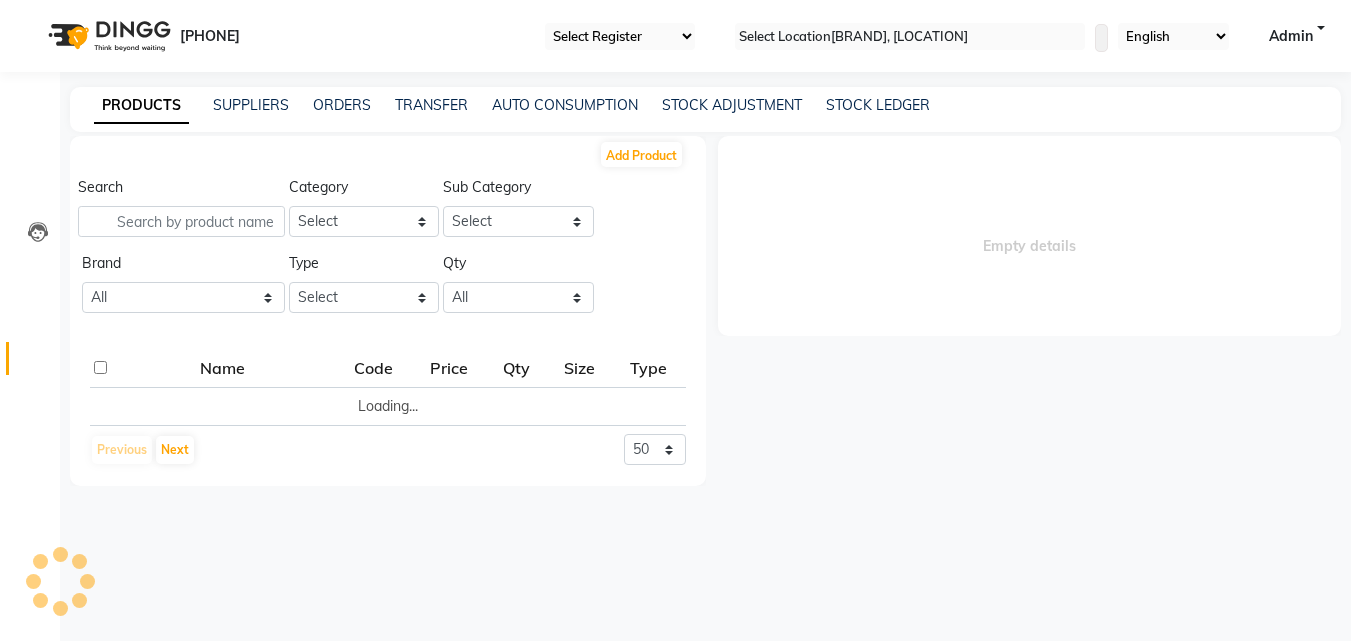 scroll, scrollTop: 0, scrollLeft: 0, axis: both 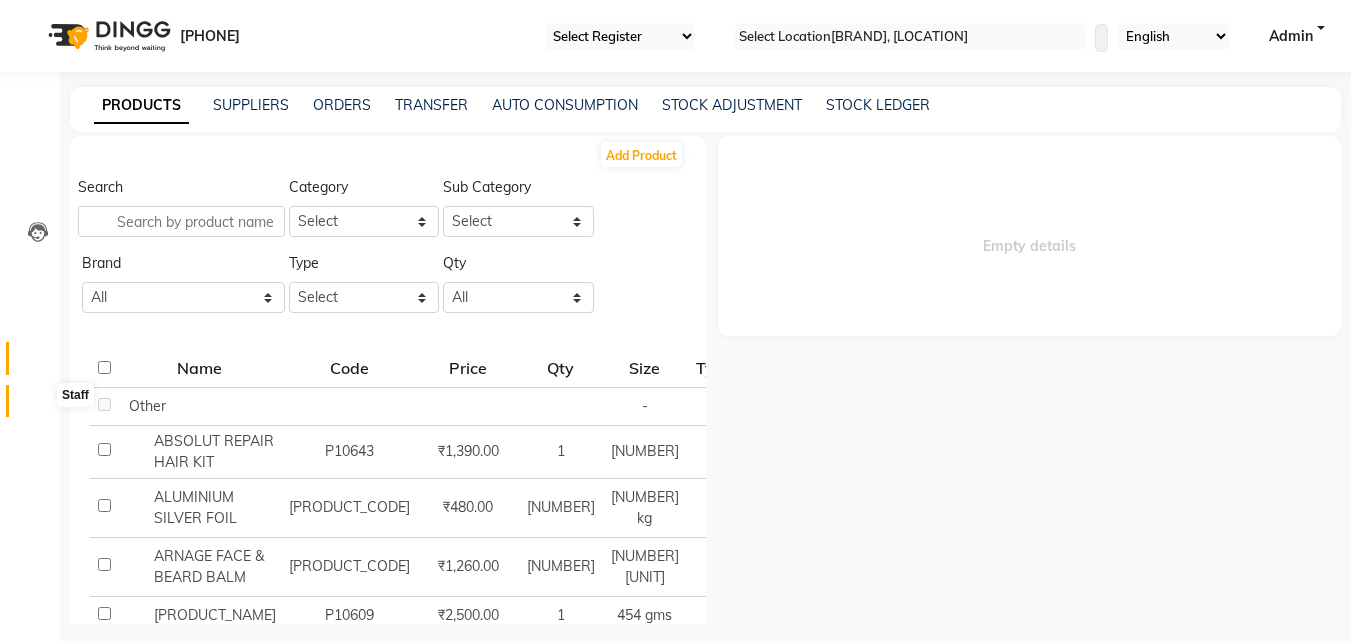 click at bounding box center (38, 406) 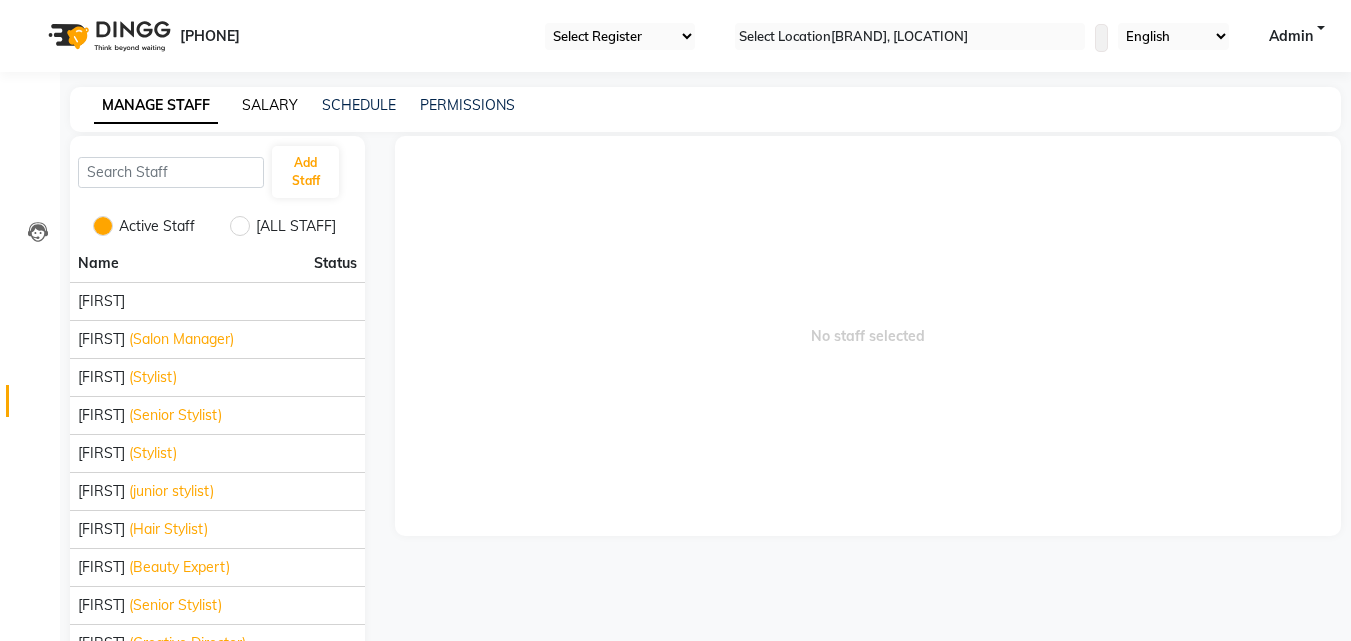 click on "SALARY" at bounding box center (270, 105) 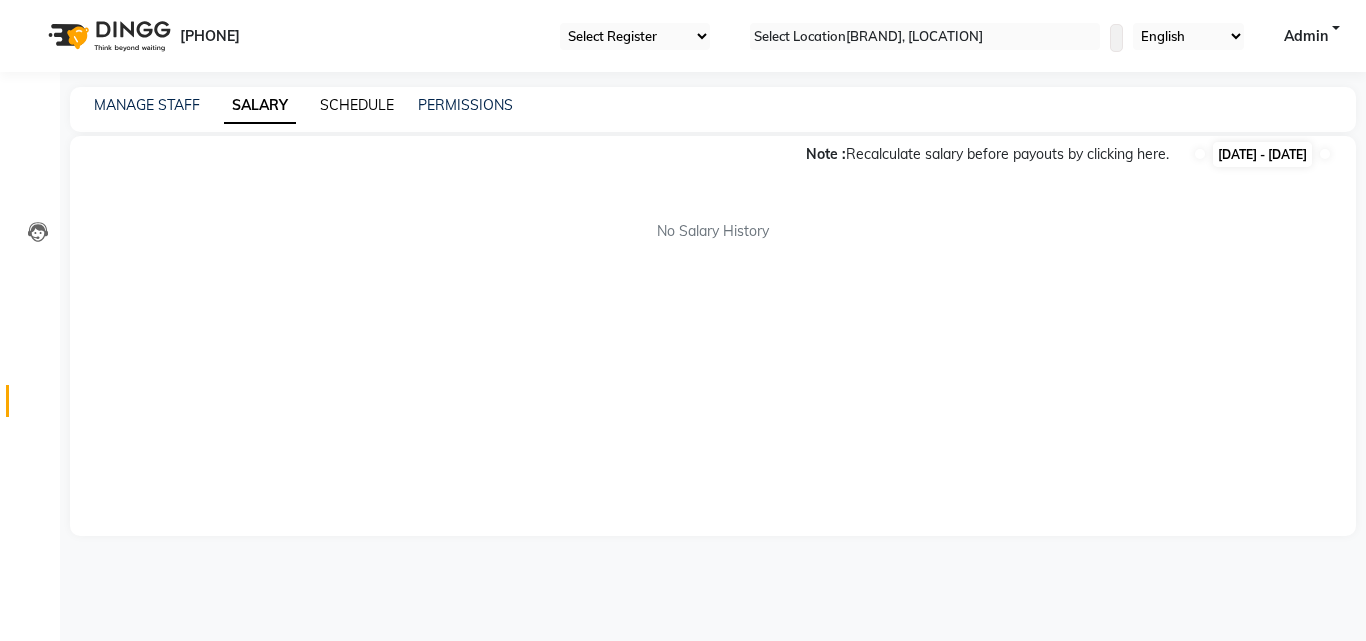 click on "SCHEDULE" at bounding box center (357, 105) 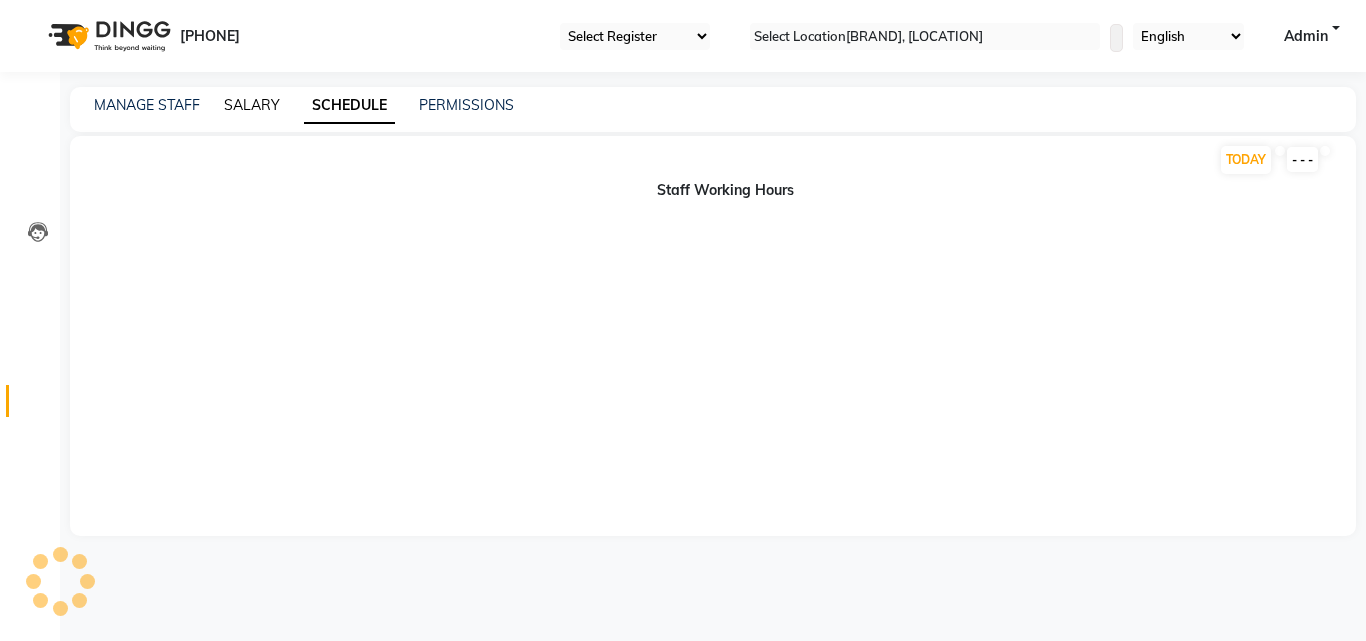 click on "SALARY" at bounding box center [252, 105] 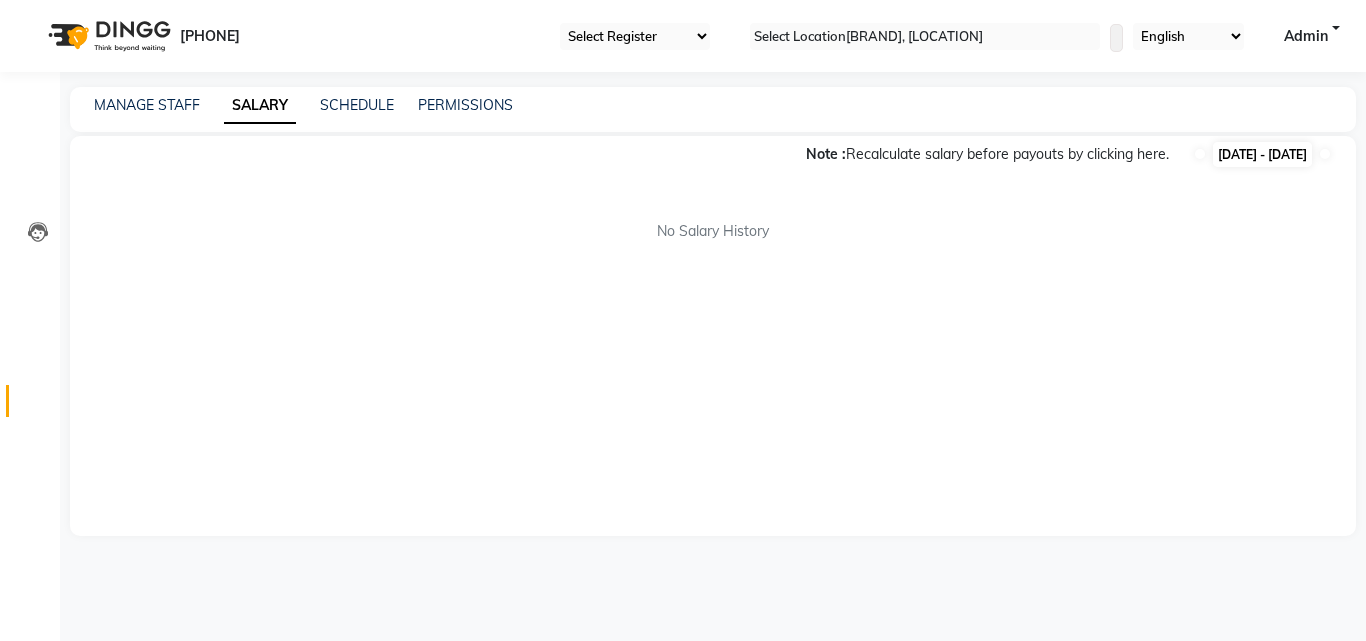 click at bounding box center (1325, 154) 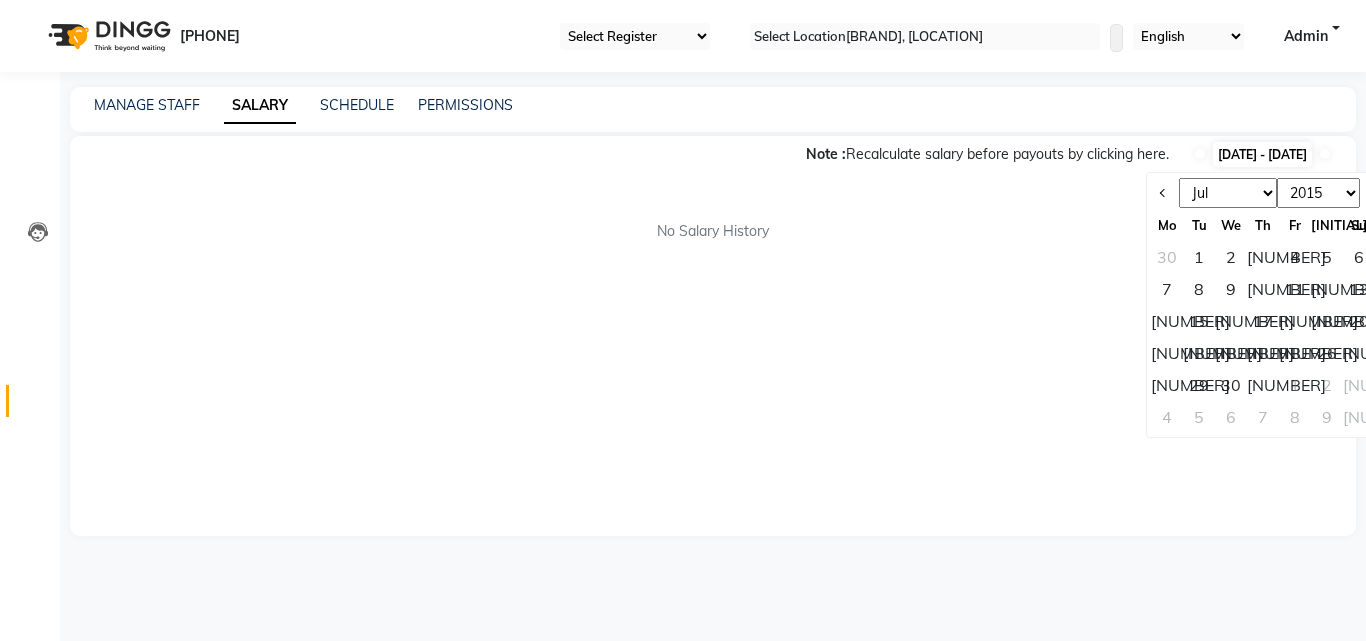 click on "Jan Feb Mar Apr May Jun Jul" at bounding box center [1228, 193] 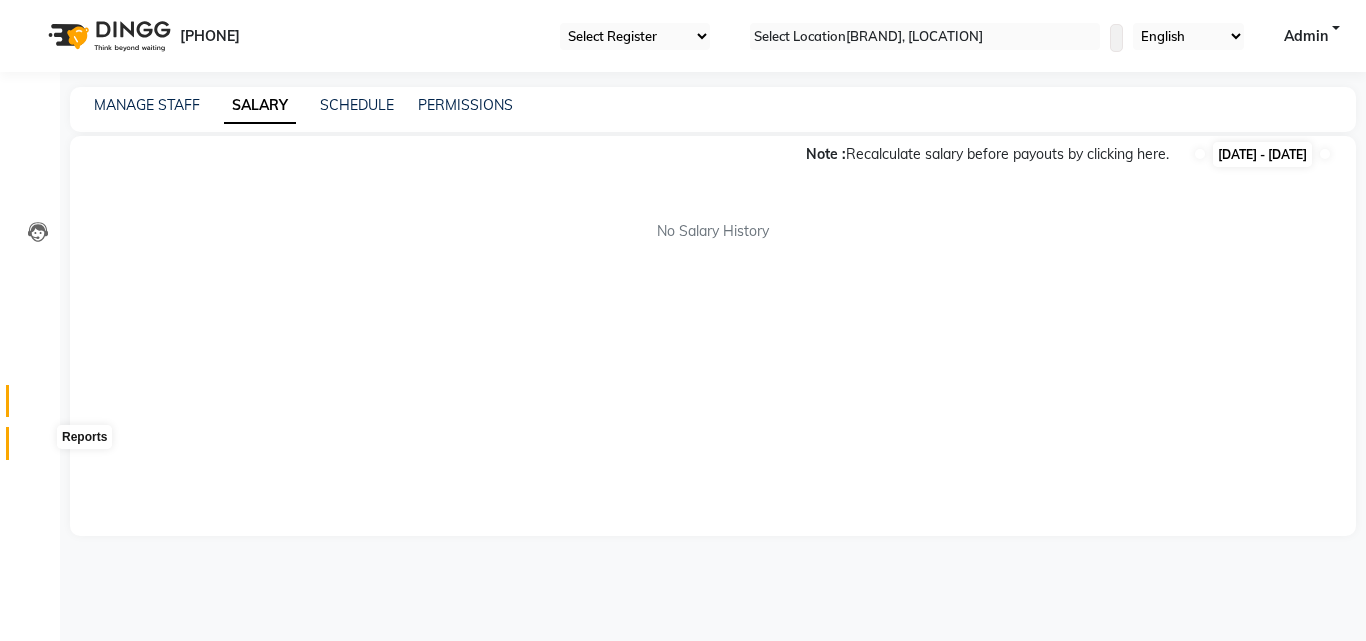 click at bounding box center [38, 448] 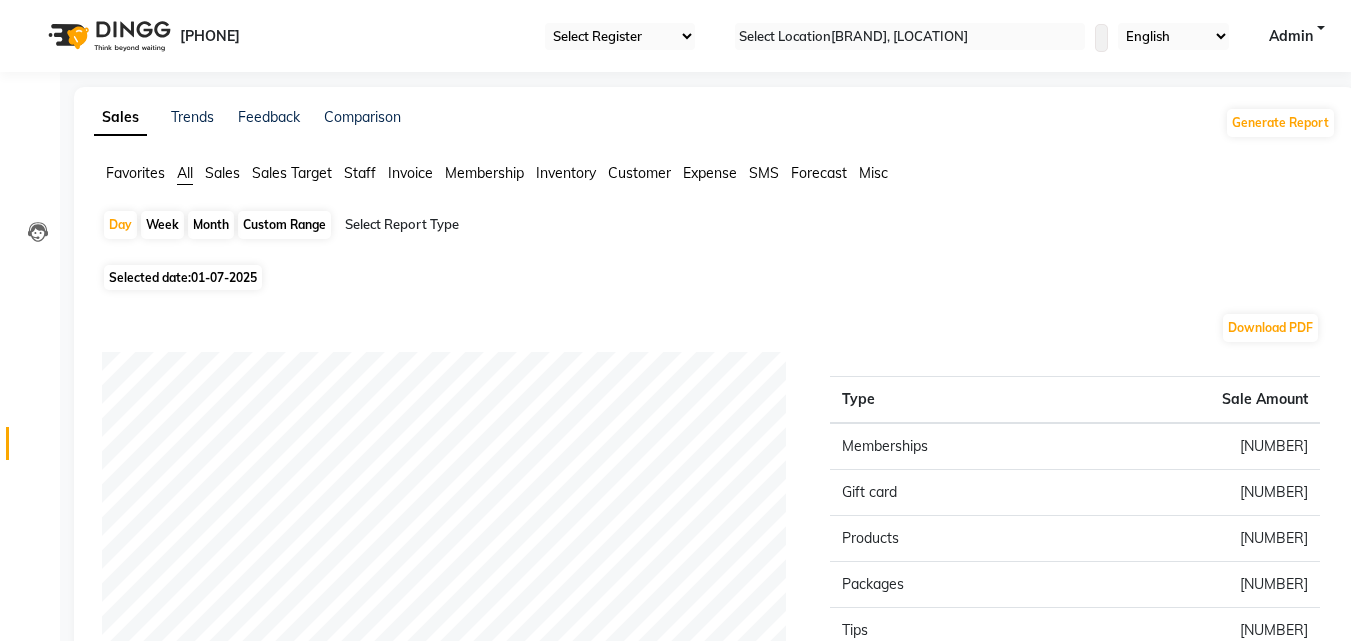 click on "Month" at bounding box center [211, 225] 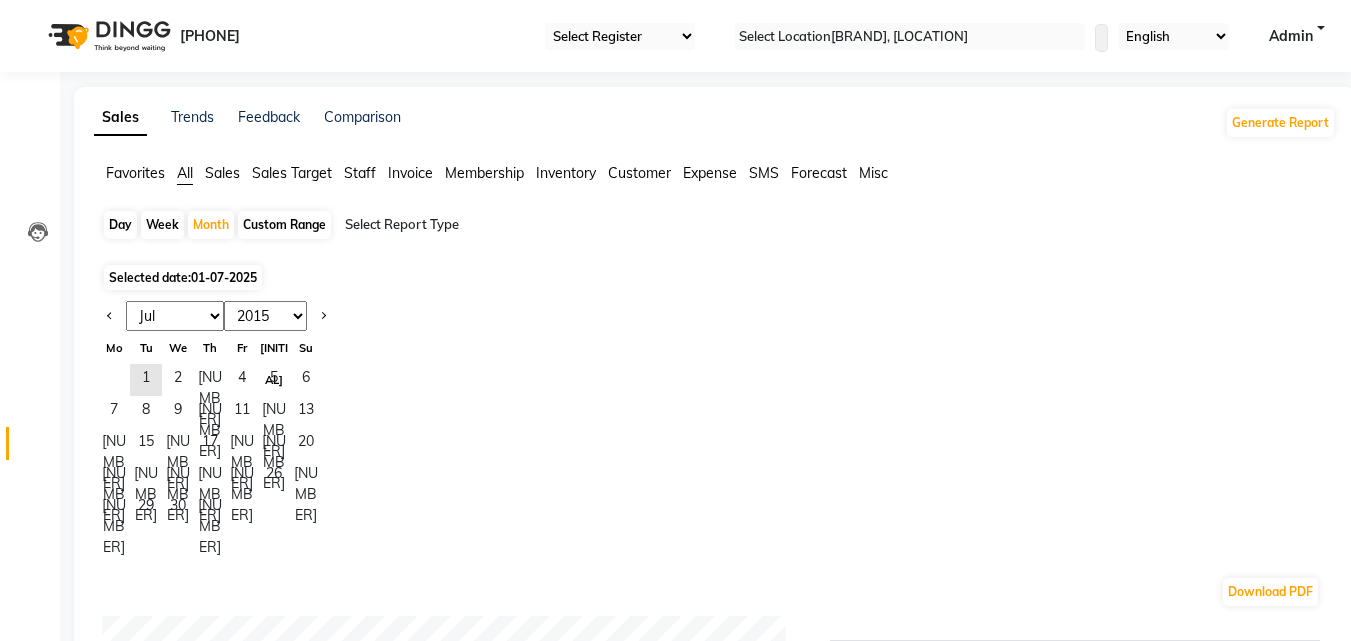 click on "Jan Feb Mar Apr May Jun Jul Aug Sep Oct Nov Dec" at bounding box center [175, 316] 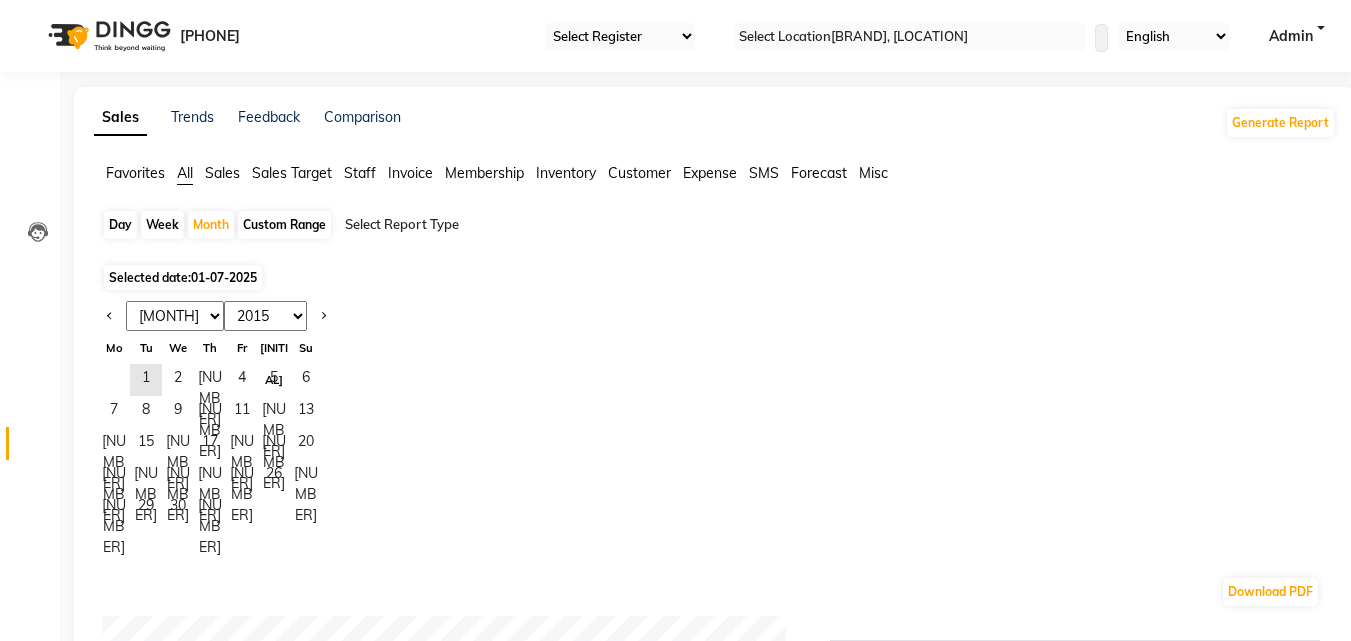 click on "Jan Feb Mar Apr May Jun Jul Aug Sep Oct Nov Dec" at bounding box center (175, 316) 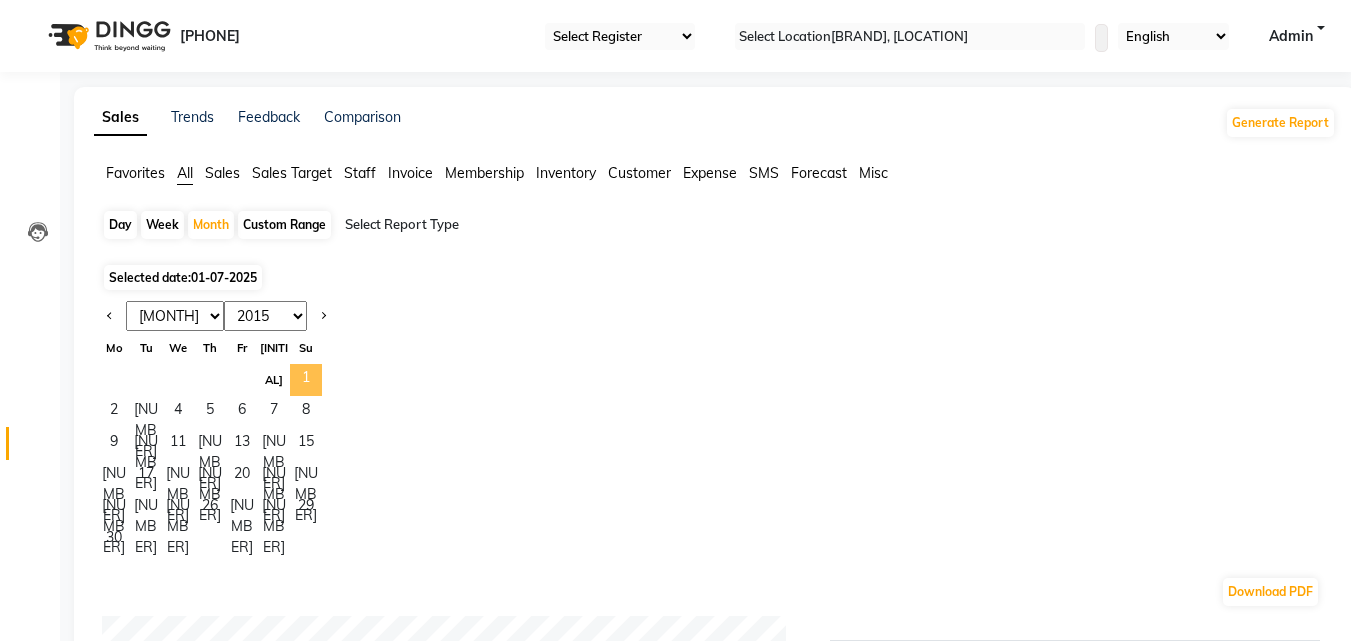 click on "1" at bounding box center (306, 380) 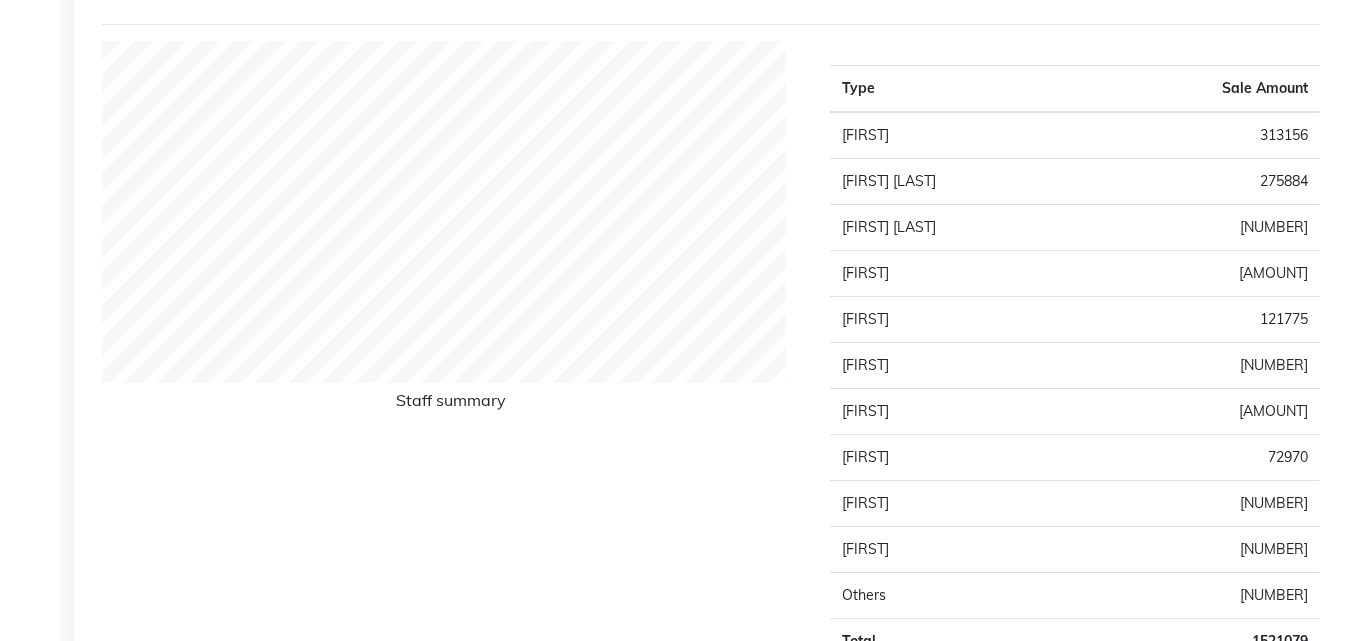scroll, scrollTop: 868, scrollLeft: 0, axis: vertical 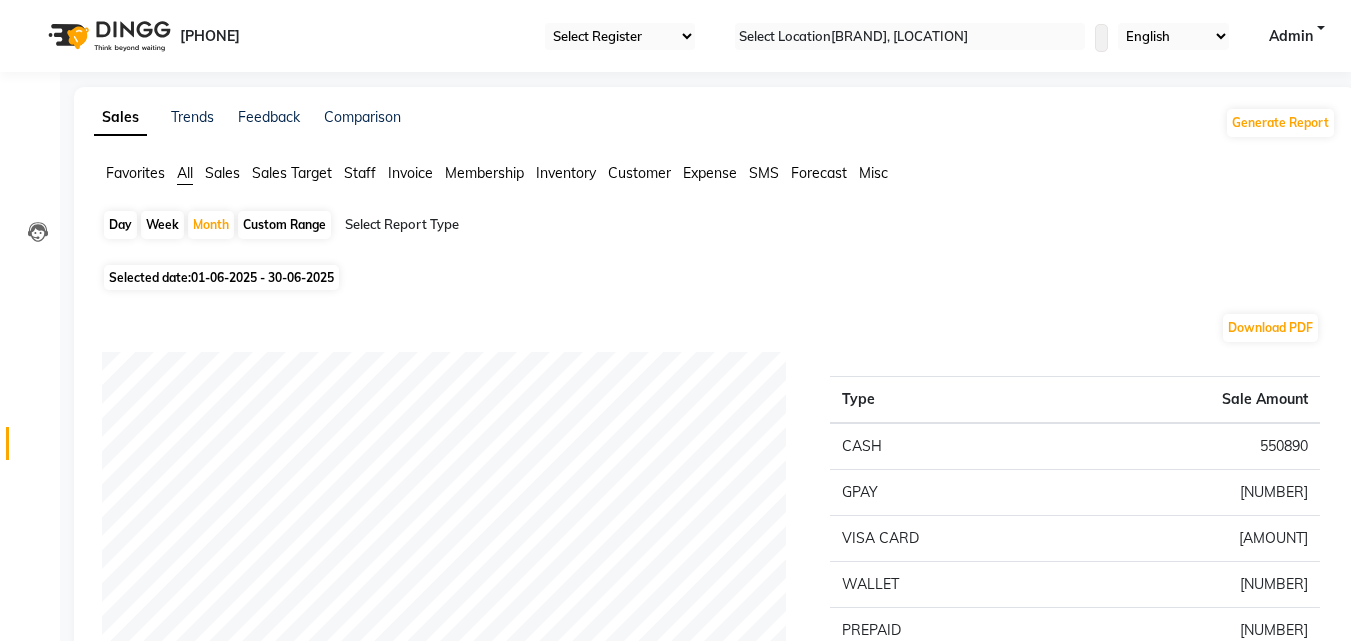 click on "Download PDF Payment mode Type Sale Amount CASH [AMOUNT] GPAY [AMOUNT] VISA CARD [AMOUNT] WALLET [AMOUNT] PREPAID [AMOUNT] UPI [AMOUNT] DEBIT CARD [AMOUNT] PACKAGE [AMOUNT] CHEQUE [AMOUNT] Total [AMOUNT] Staff summary Type Sale Amount [NAME] [AMOUNT] [NAME] [AMOUNT] [NAME] [AMOUNT] [NAME] [AMOUNT] [NAME] [AMOUNT] [NAME] [AMOUNT] [NAME] [AMOUNT] [NAME] [AMOUNT] [NAME] [AMOUNT] [NAME] [AMOUNT] [NAME] [AMOUNT] Others [AMOUNT] Total [AMOUNT] Sales summary Type Sale Amount Vouchers [AMOUNT] Gift card [AMOUNT] Tips [AMOUNT] Memberships [AMOUNT] Services [AMOUNT] Products [AMOUNT] Prepaid [AMOUNT] Packages [AMOUNT] Fee [AMOUNT] Total [AMOUNT] Service by category Type Sale Amount [SERVICE NAME] [AMOUNT] [SERVICE NAME] [AMOUNT] [NAME] [AMOUNT] [SERVICE NAME] [AMOUNT] [SERVICE NAME] [AMOUNT] [SERVICE NAME] [AMOUNT] [SERVICE NAME] [AMOUNT] [SERVICE NAME] [AMOUNT] [SERVICE NAME] [AMOUNT] [SERVICE NAME] [AMOUNT] Others [AMOUNT] Total [AMOUNT] Service sales Type Sale Amount [SERVICE NAME] [AMOUNT] [SERVICE NAME] [AMOUNT] [SERVICE NAME] [AMOUNT] [SERVICE NAME] [AMOUNT] [SERVICE NAME] [AMOUNT] [SERVICE NAME] [AMOUNT] [SERVICE NAME] [AMOUNT]" at bounding box center [711, 1920] 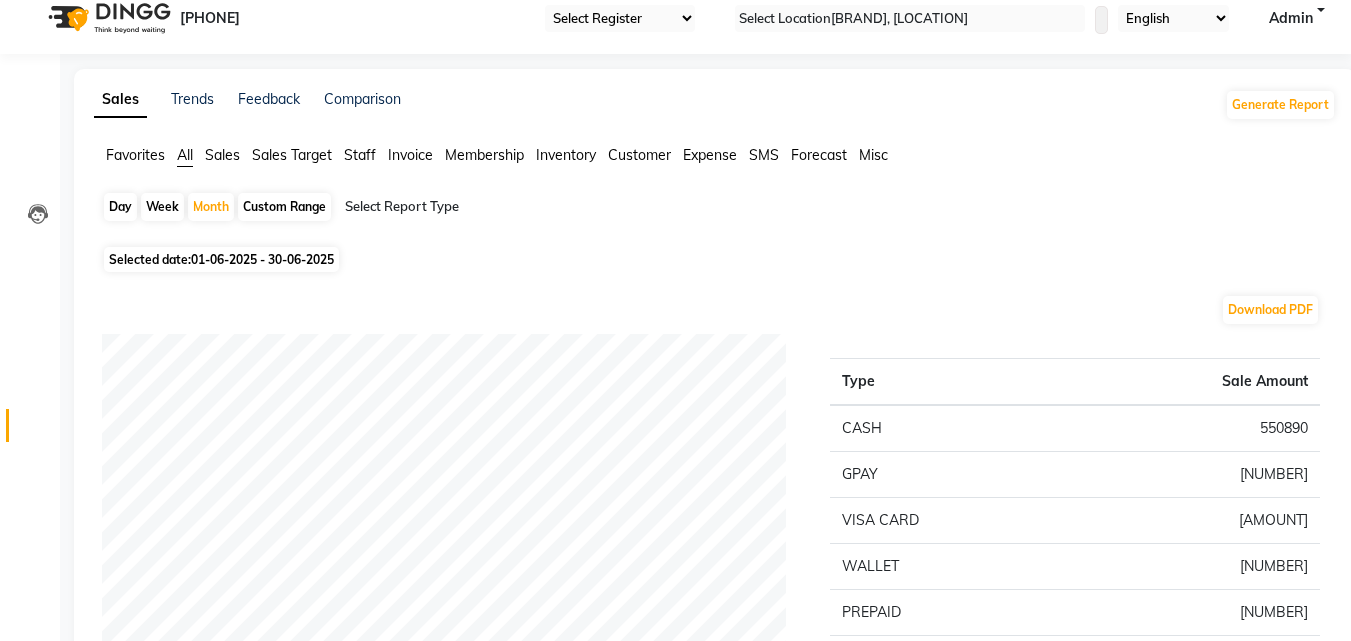 scroll, scrollTop: 12, scrollLeft: 0, axis: vertical 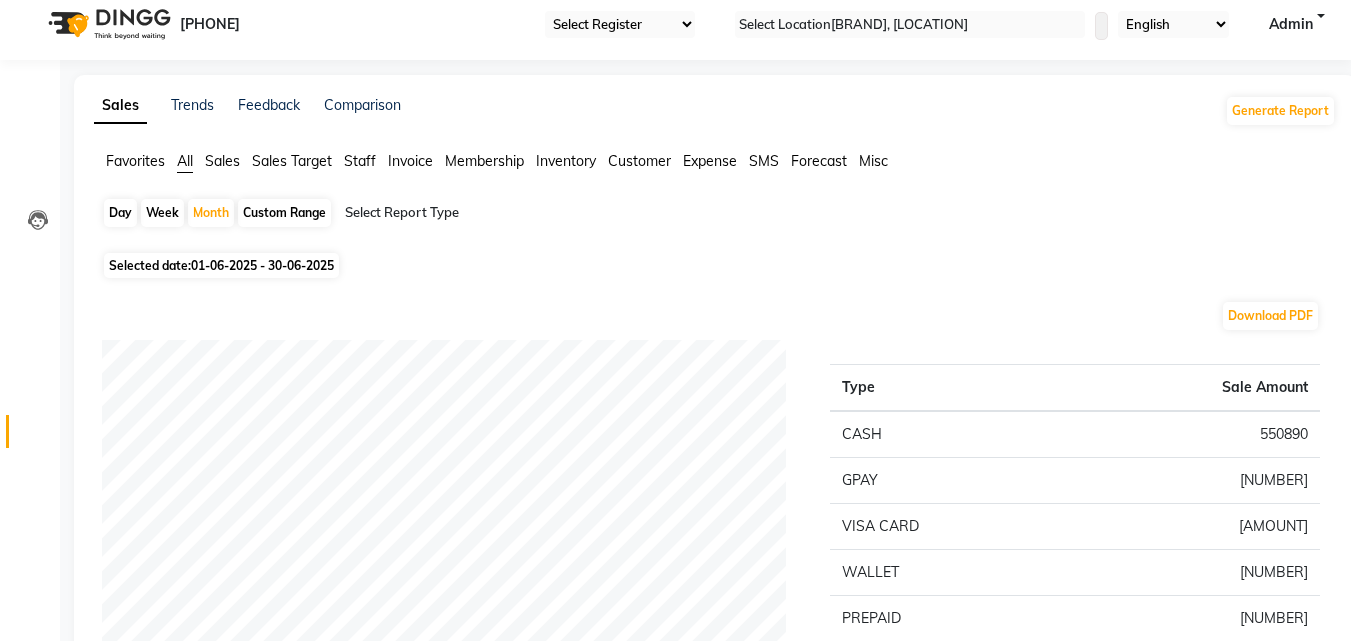 click on "01-06-2025 - 30-06-2025" at bounding box center (262, 265) 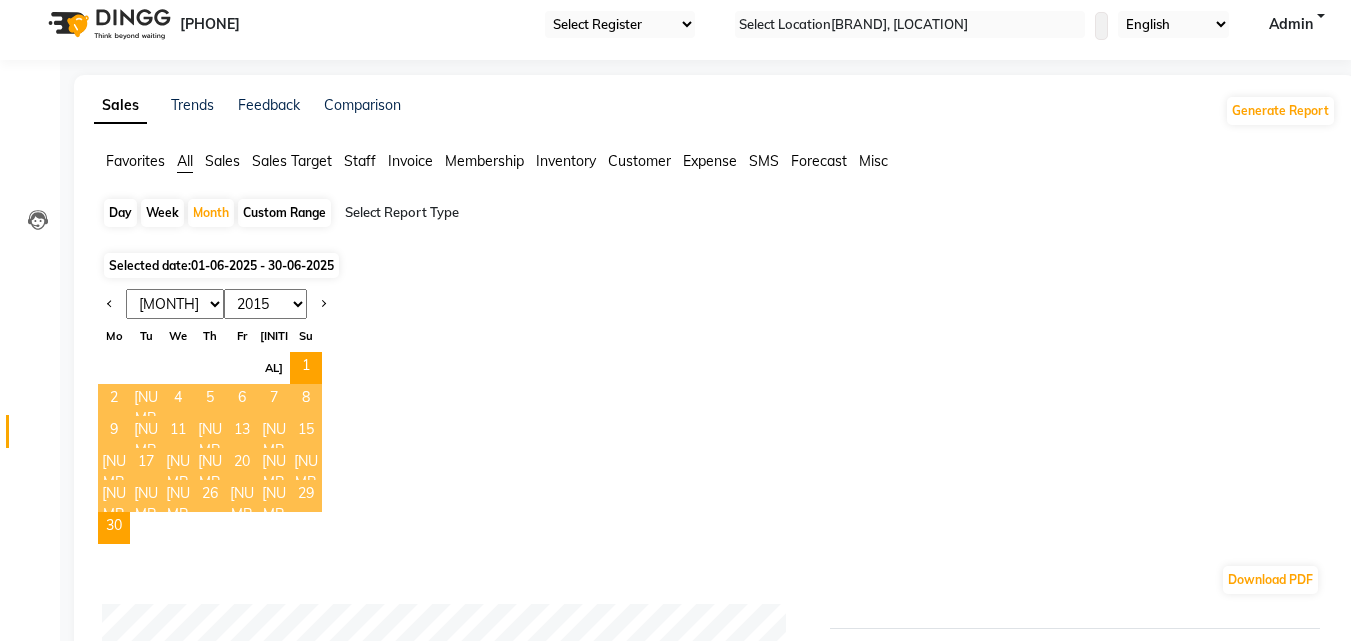 click on "Jan Feb Mar Apr May Jun Jul Aug Sep Oct Nov Dec" at bounding box center (175, 304) 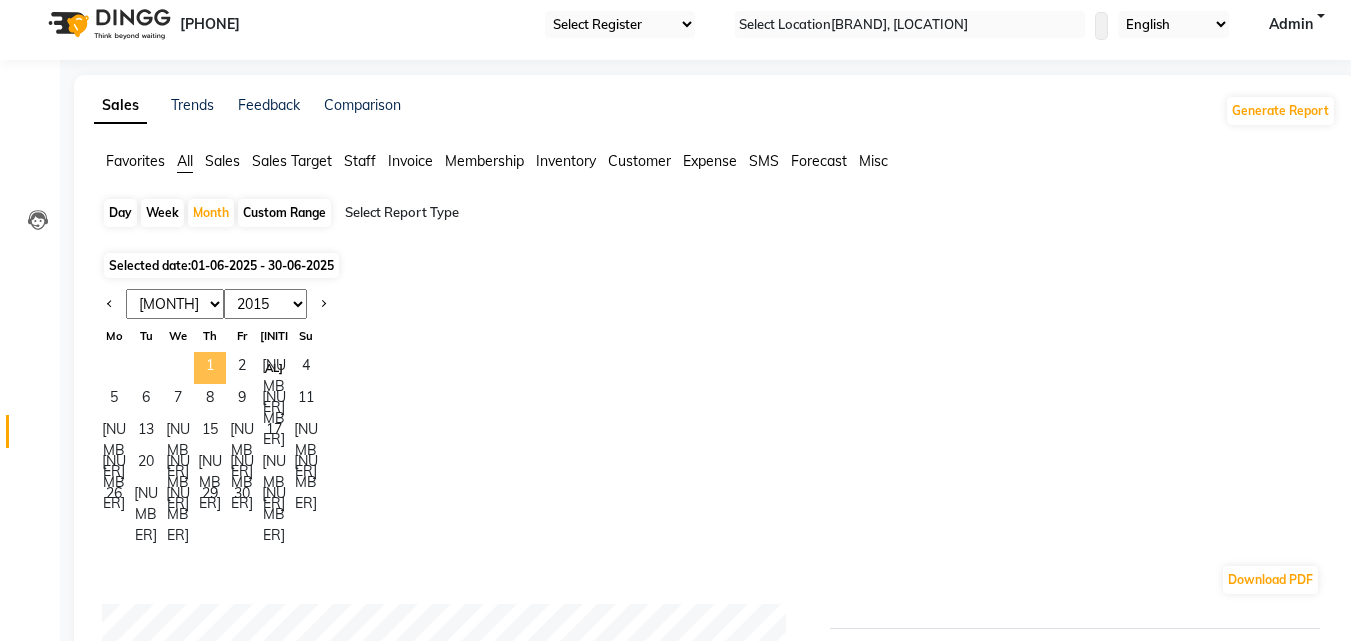 click on "1" at bounding box center (210, 368) 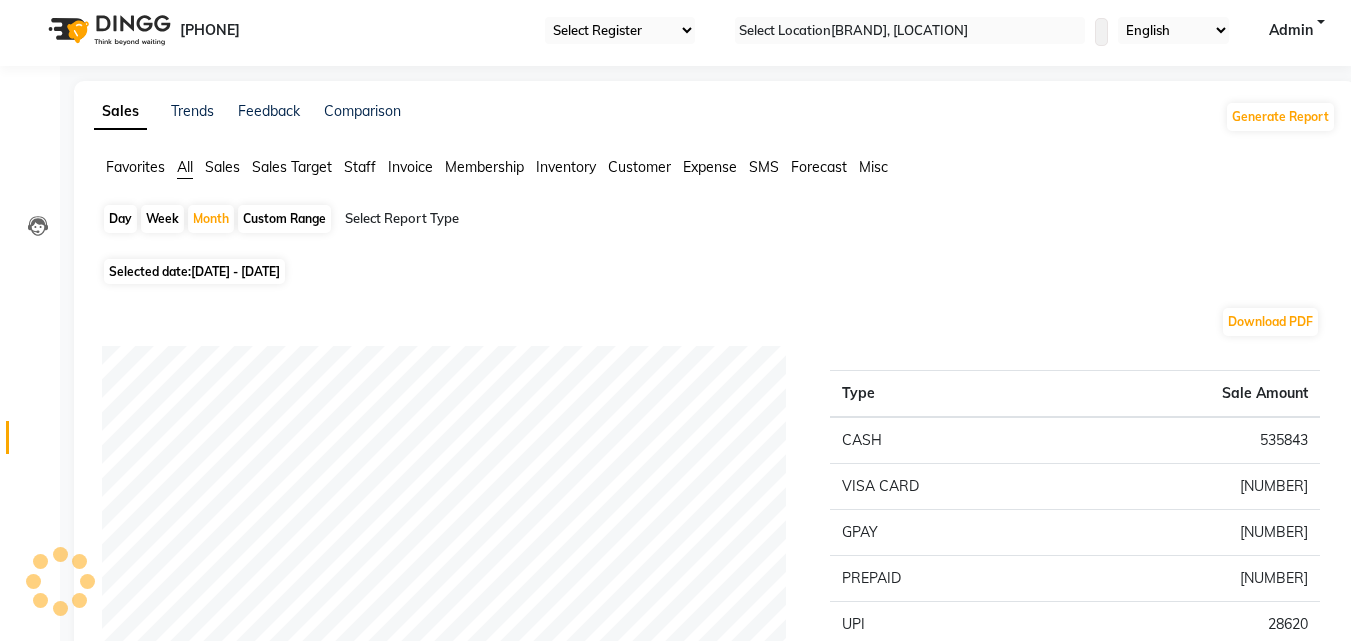 scroll, scrollTop: 0, scrollLeft: 0, axis: both 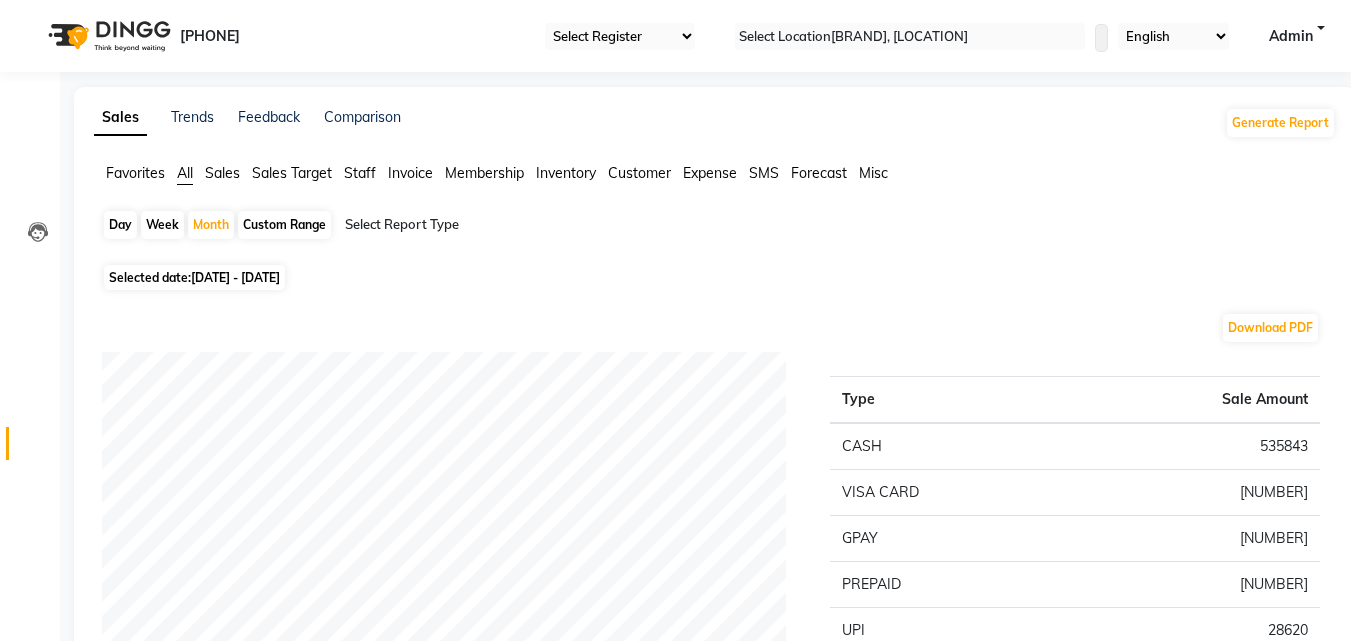 click on "[DATE] - [DATE]" at bounding box center (235, 277) 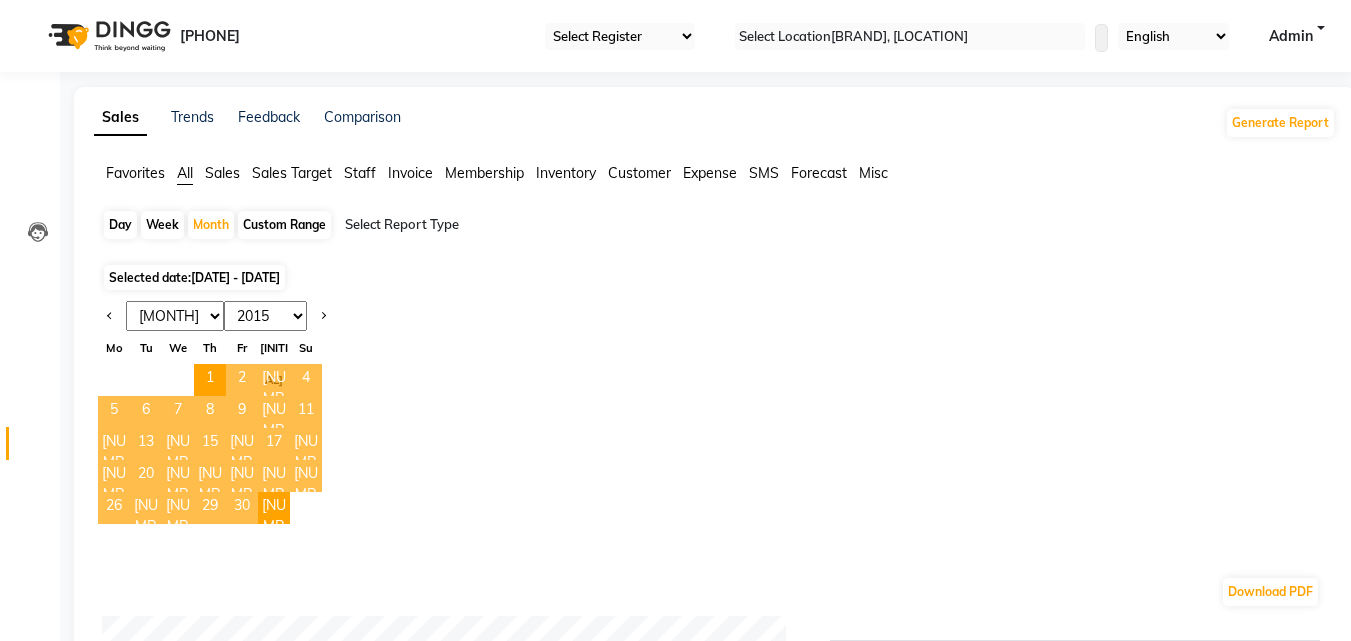 click on "Jan Feb Mar Apr May Jun Jul Aug Sep Oct Nov Dec" at bounding box center (175, 316) 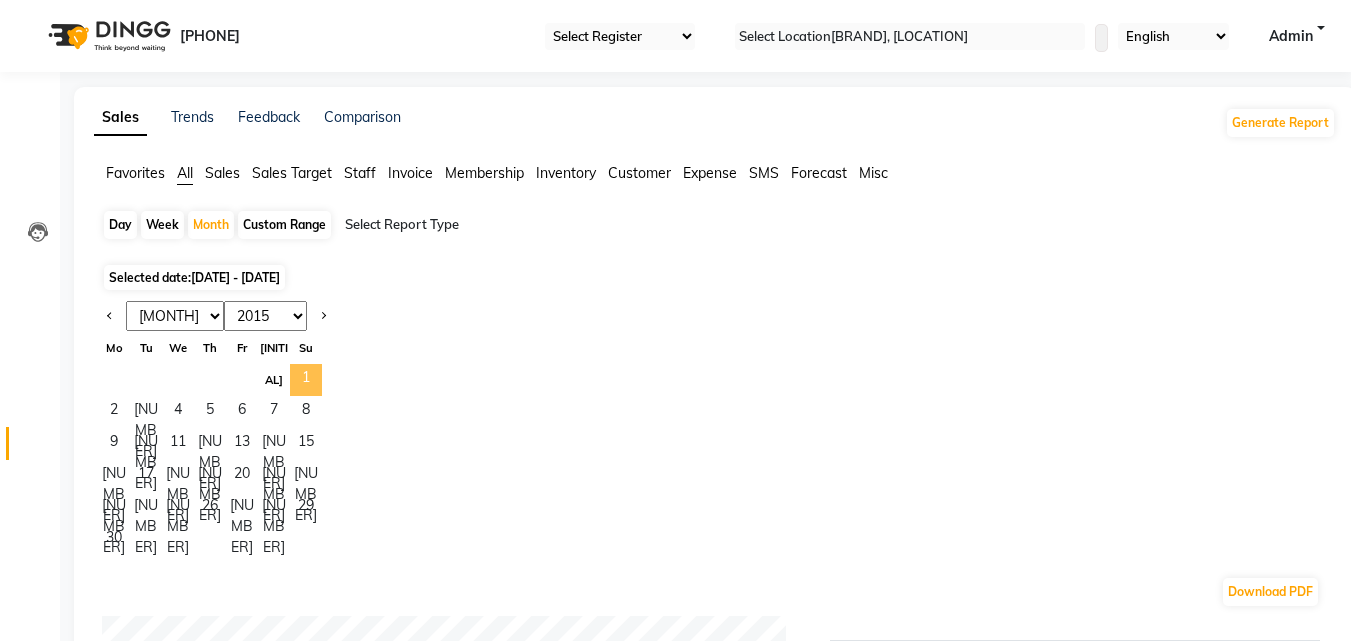 click on "1" at bounding box center (306, 380) 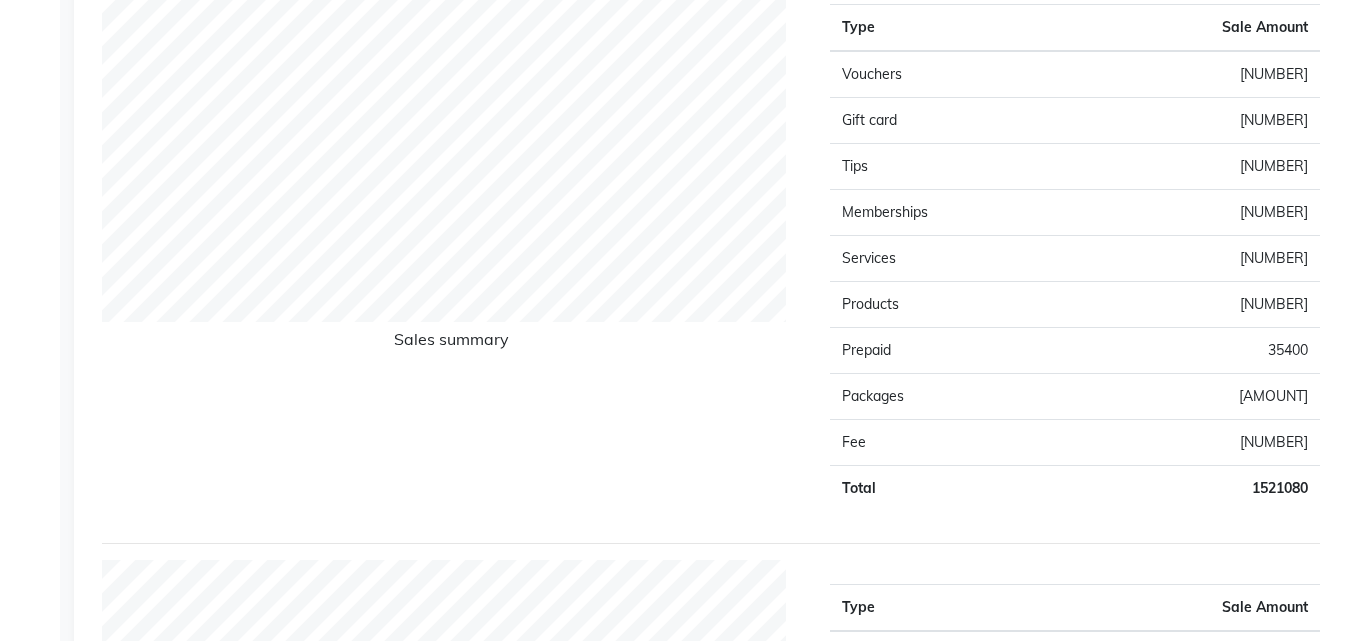 scroll, scrollTop: 1583, scrollLeft: 0, axis: vertical 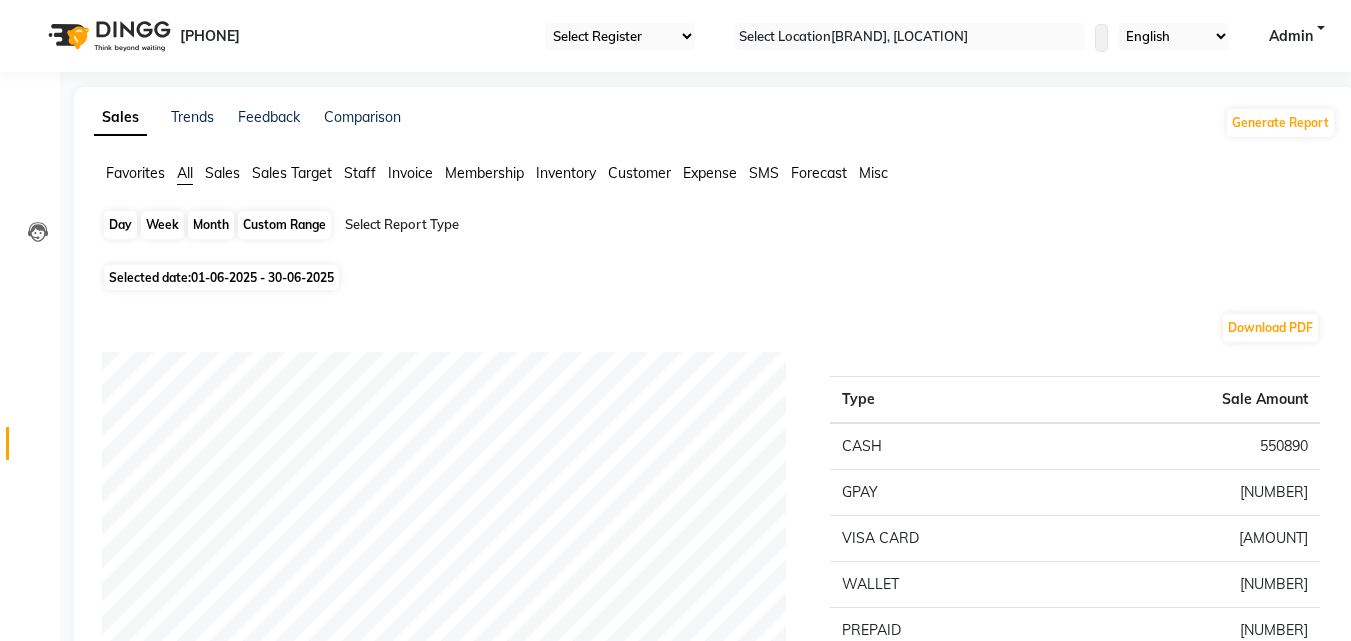 click on "Month" at bounding box center (211, 225) 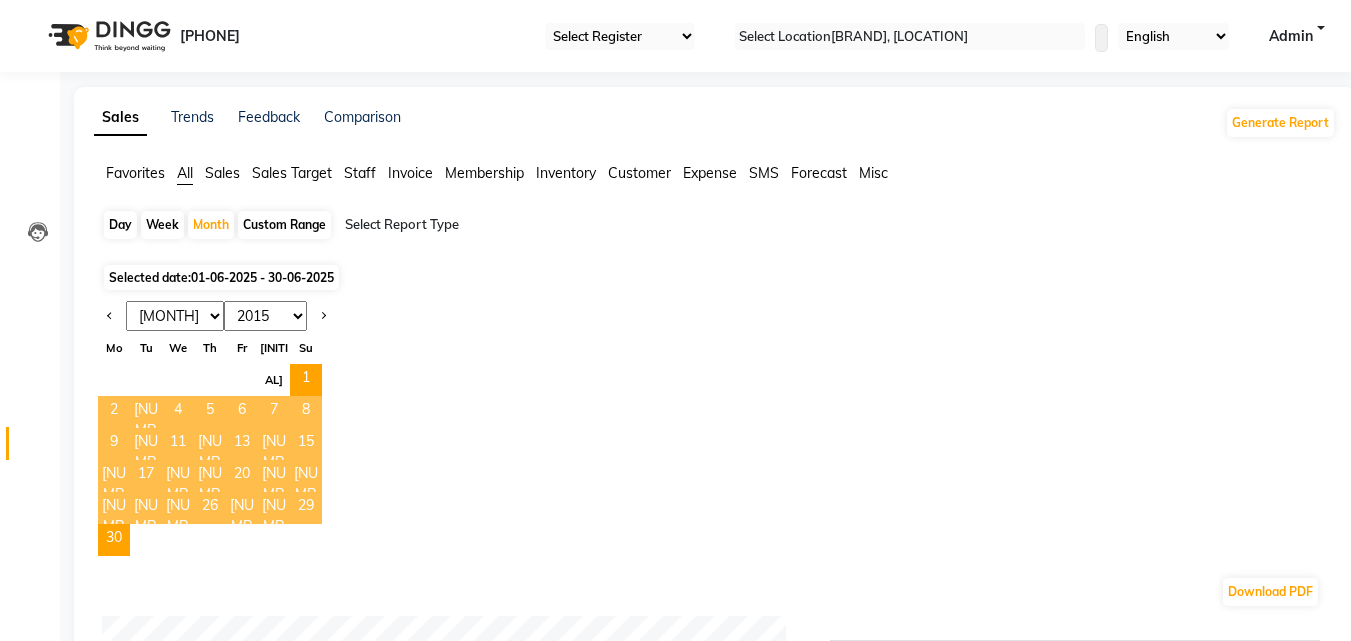 click on "Jan Feb Mar Apr May Jun Jul Aug Sep Oct Nov Dec" at bounding box center (175, 316) 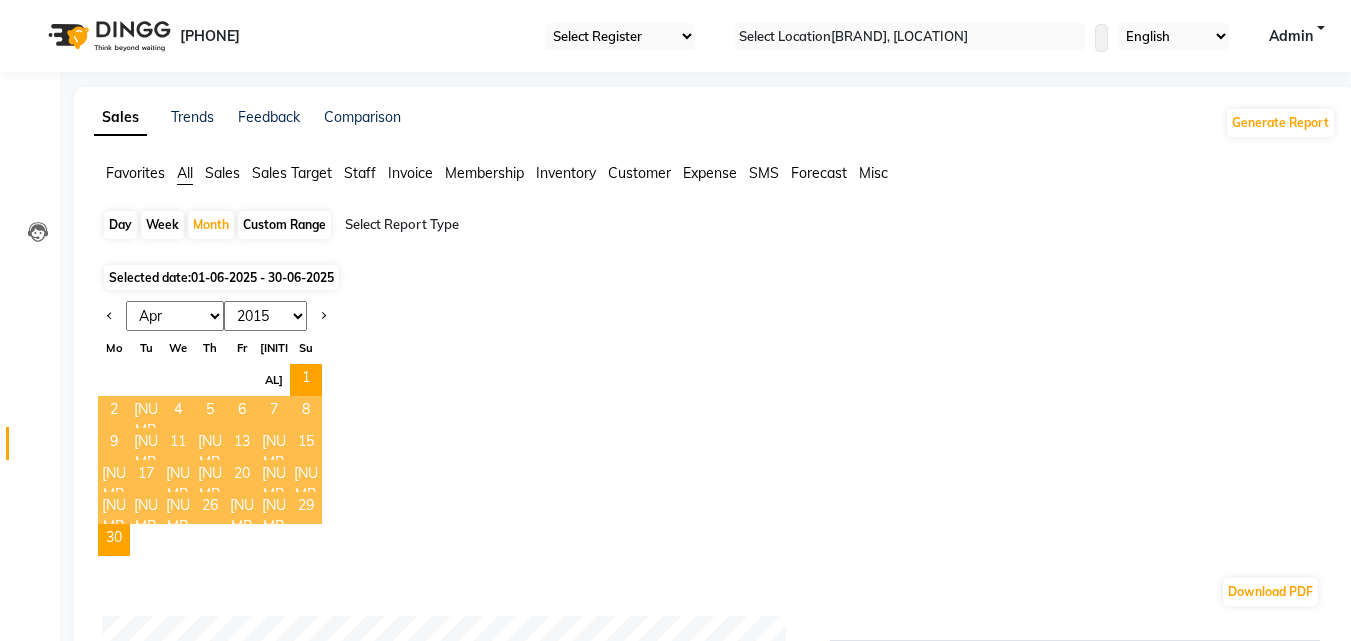 click on "Jan Feb Mar Apr May Jun Jul Aug Sep Oct Nov Dec" at bounding box center [175, 316] 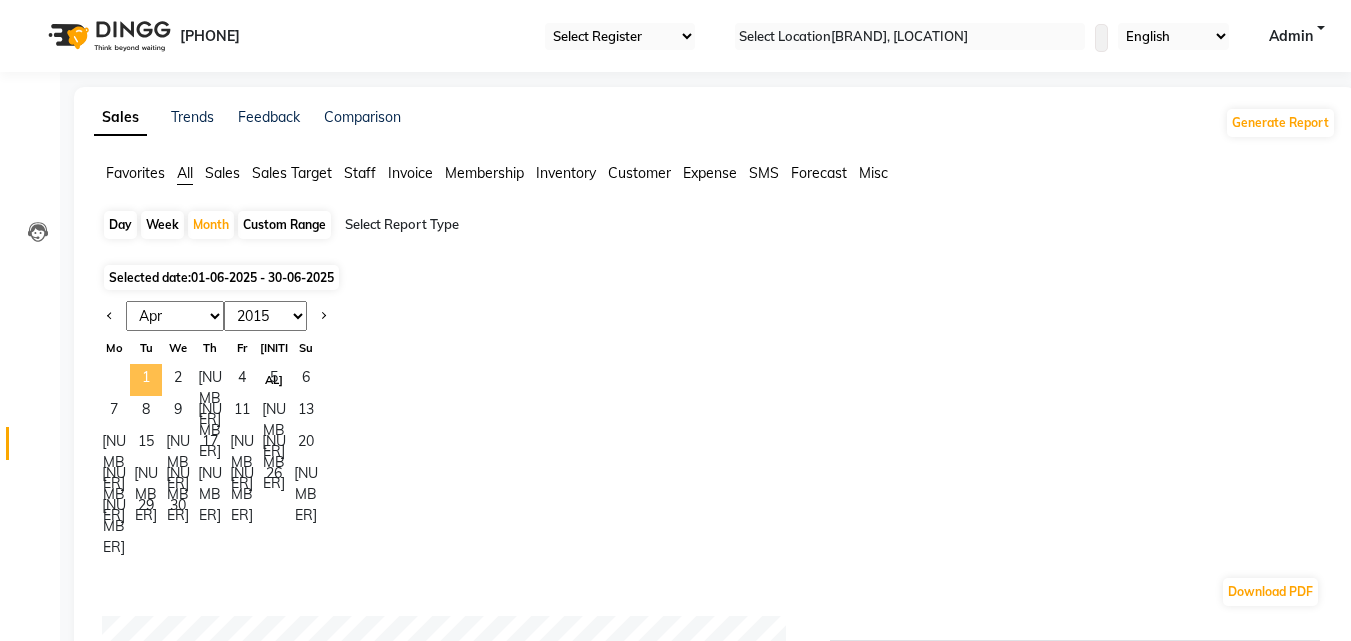 click on "1" at bounding box center [146, 380] 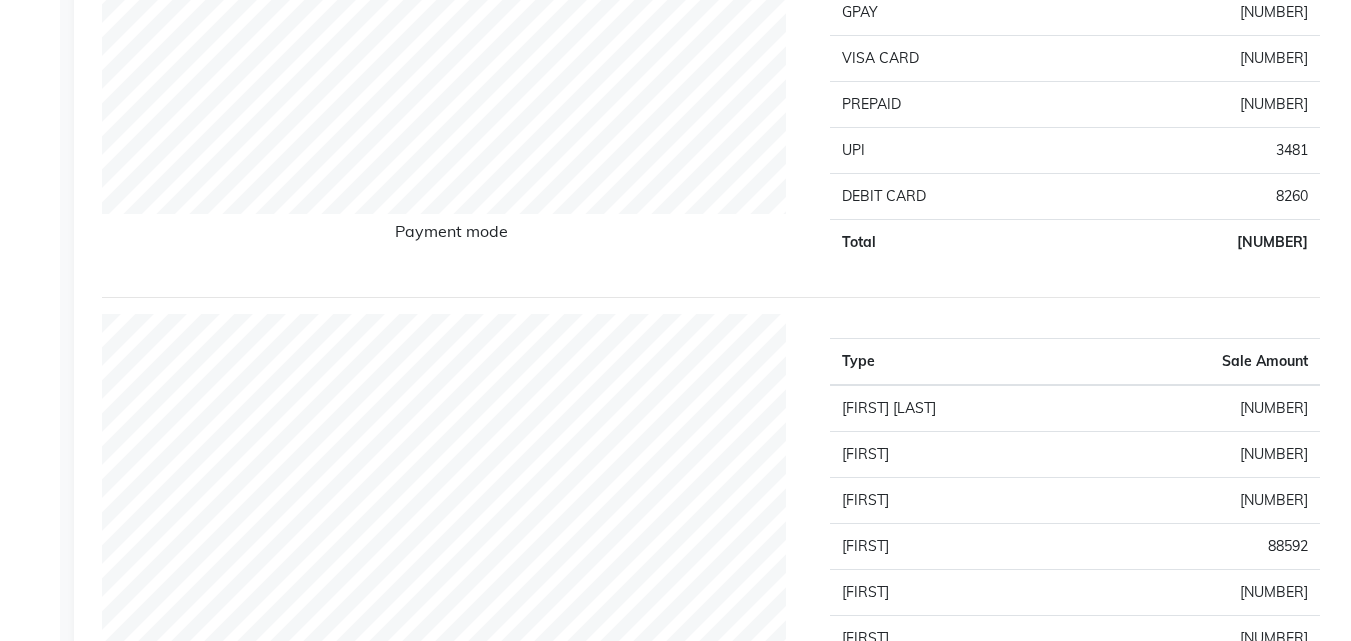 scroll, scrollTop: 549, scrollLeft: 0, axis: vertical 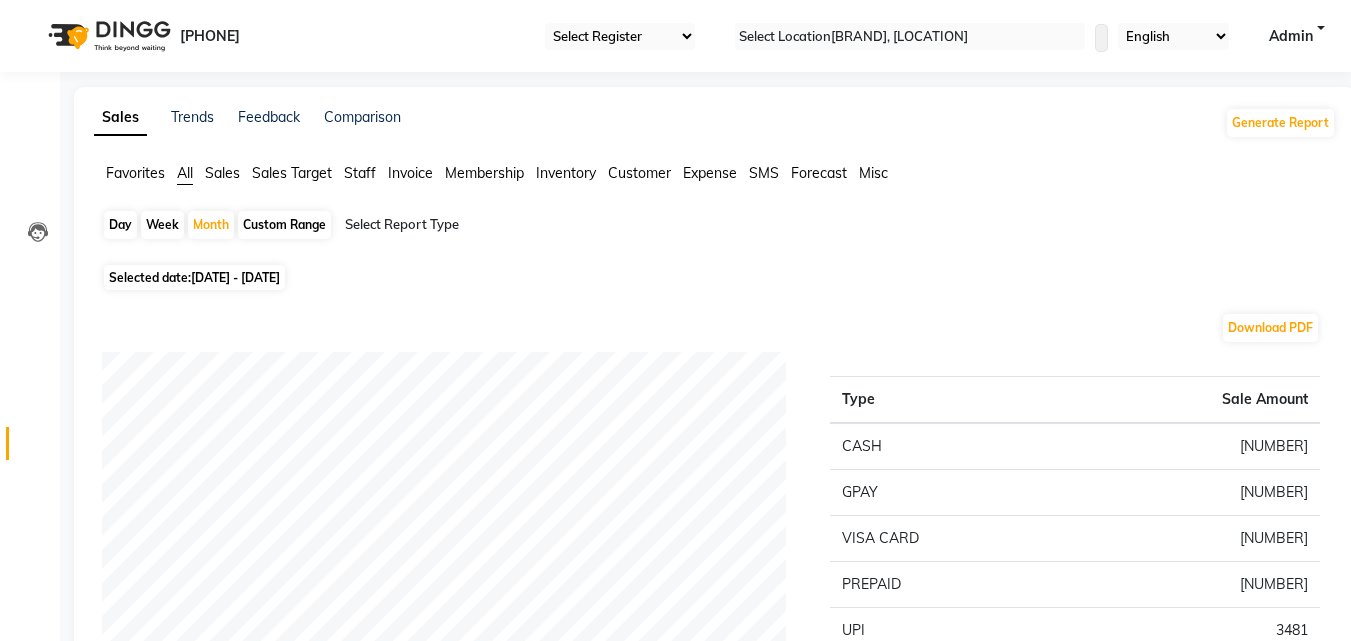 click on "[DATE] - [DATE]" at bounding box center (235, 277) 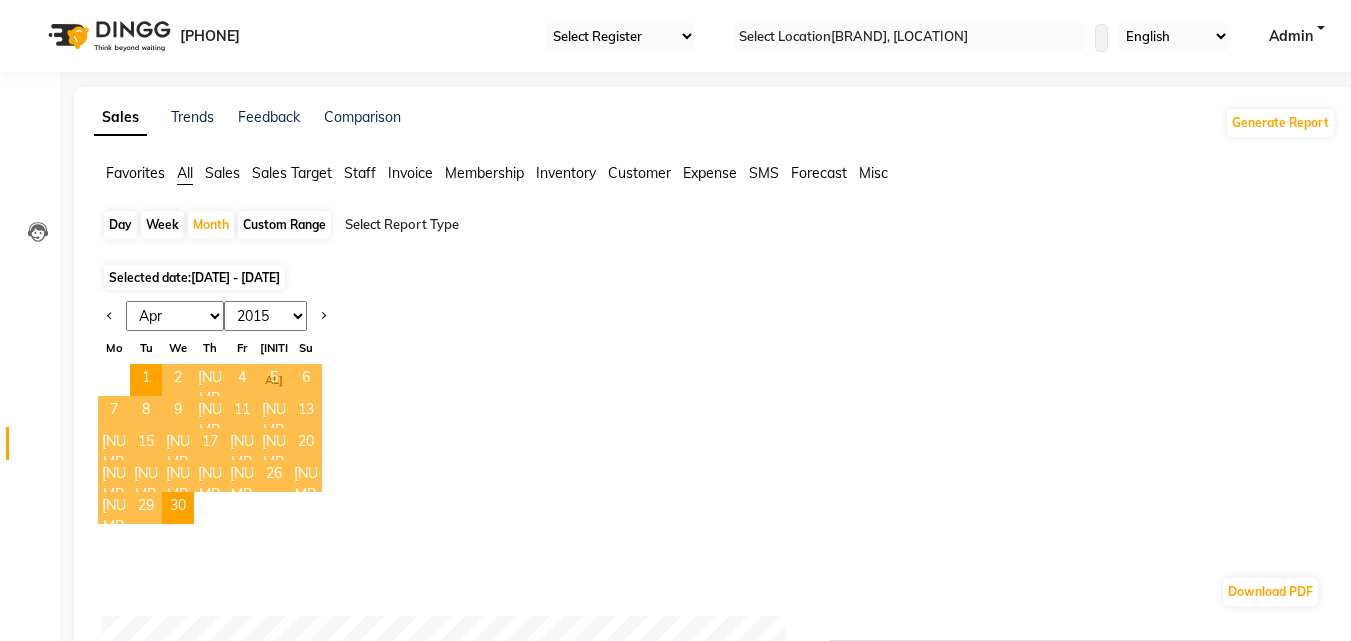 click on "Jan Feb Mar Apr May Jun Jul Aug Sep Oct Nov Dec" at bounding box center (175, 316) 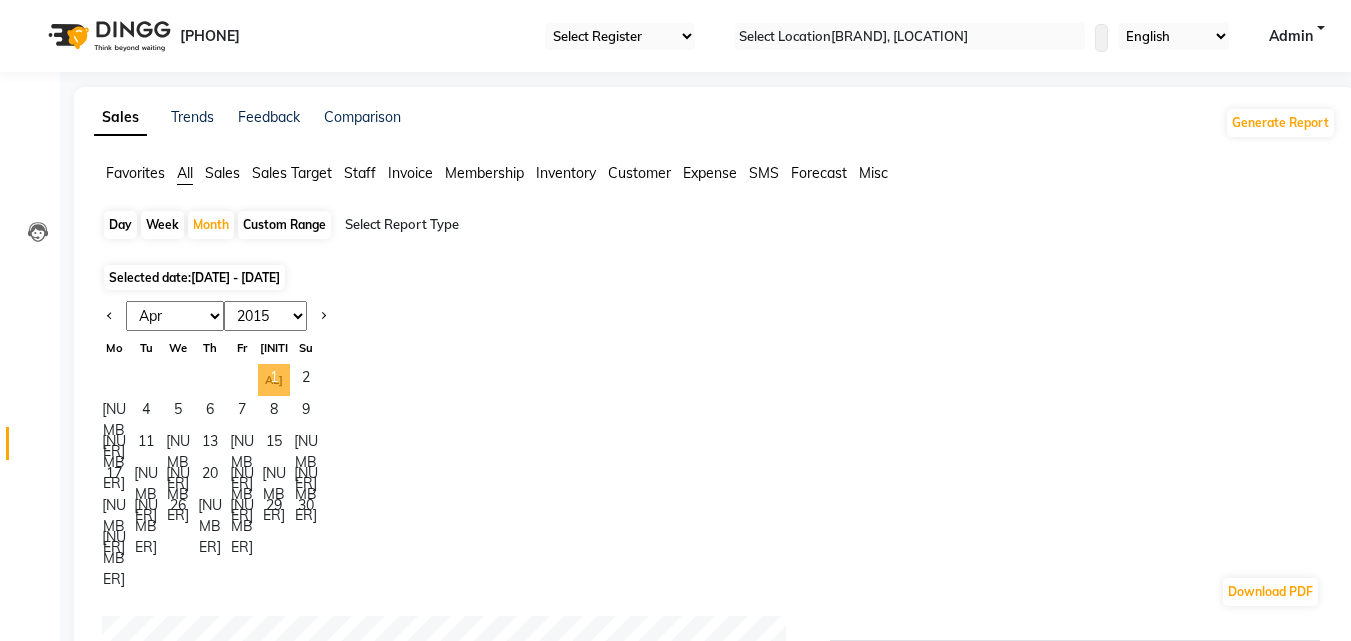 click on "1" at bounding box center [274, 380] 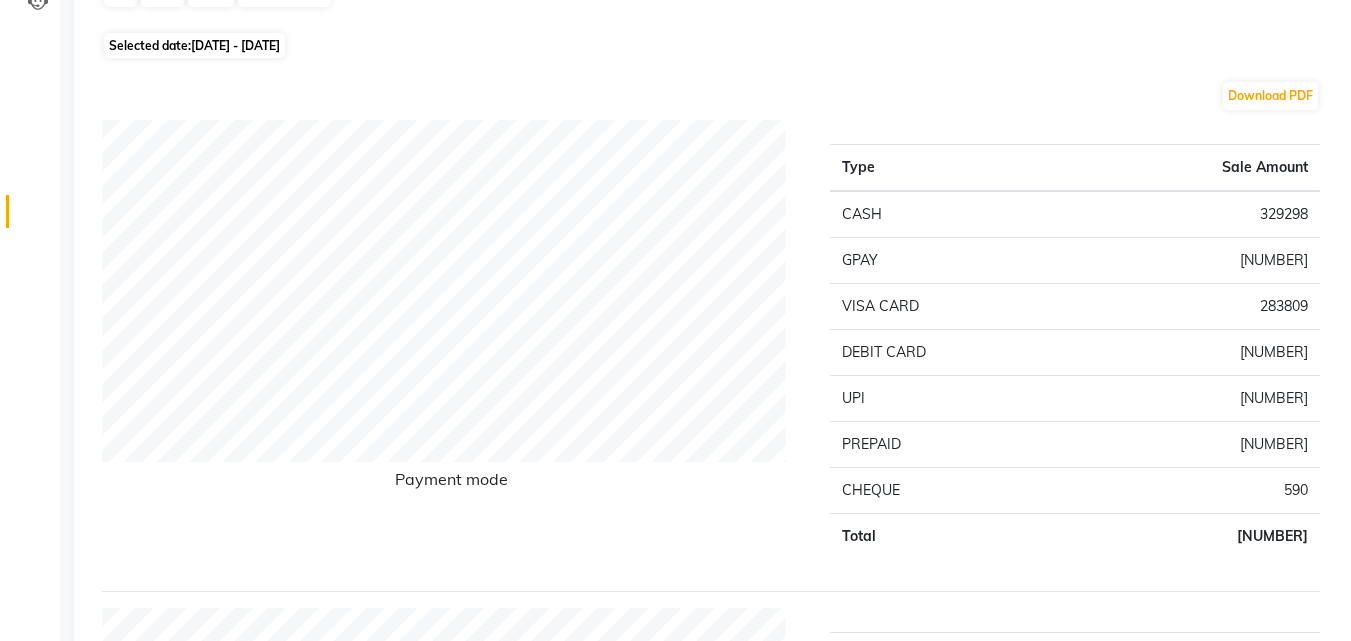 scroll, scrollTop: 0, scrollLeft: 0, axis: both 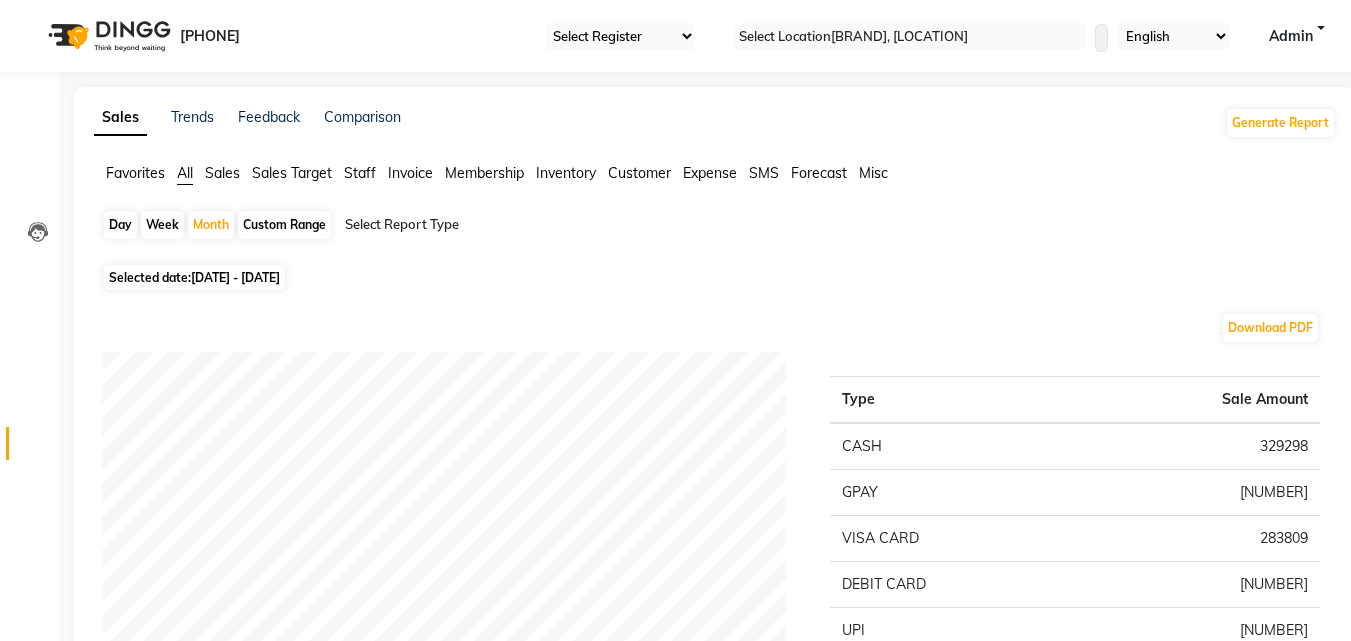 click on "[DATE] - [DATE]" at bounding box center [235, 277] 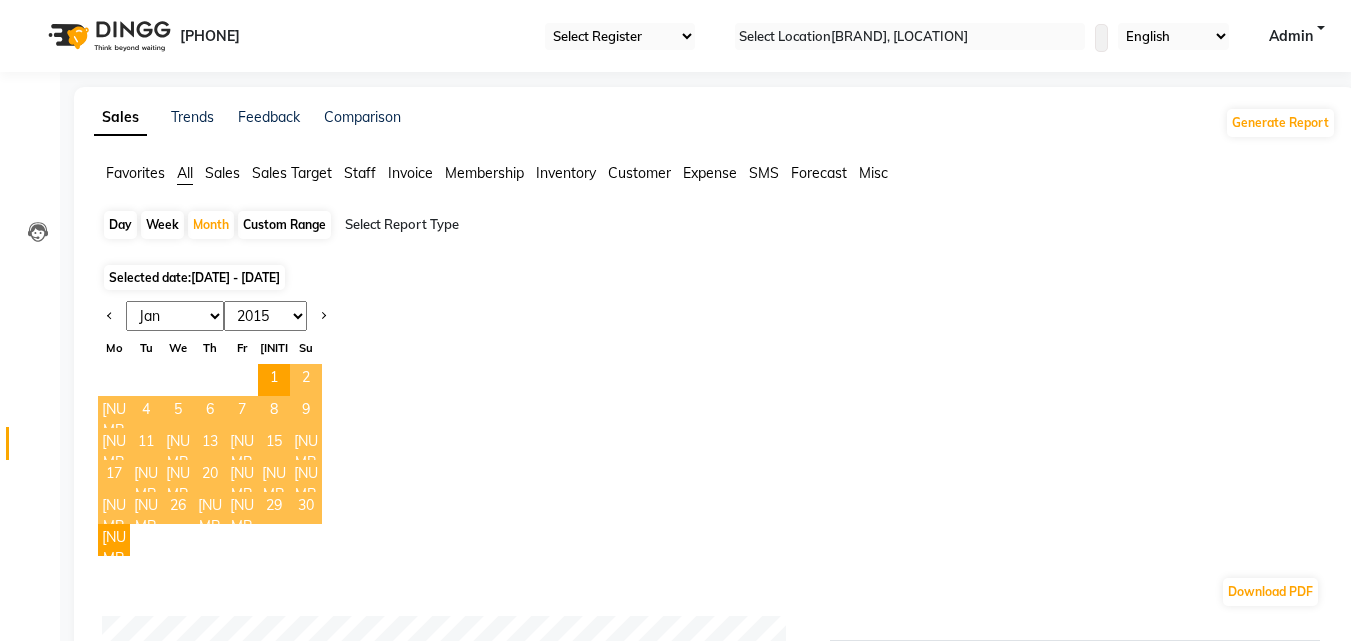 click on "Jan Feb Mar Apr May Jun Jul Aug Sep Oct Nov Dec" at bounding box center [175, 316] 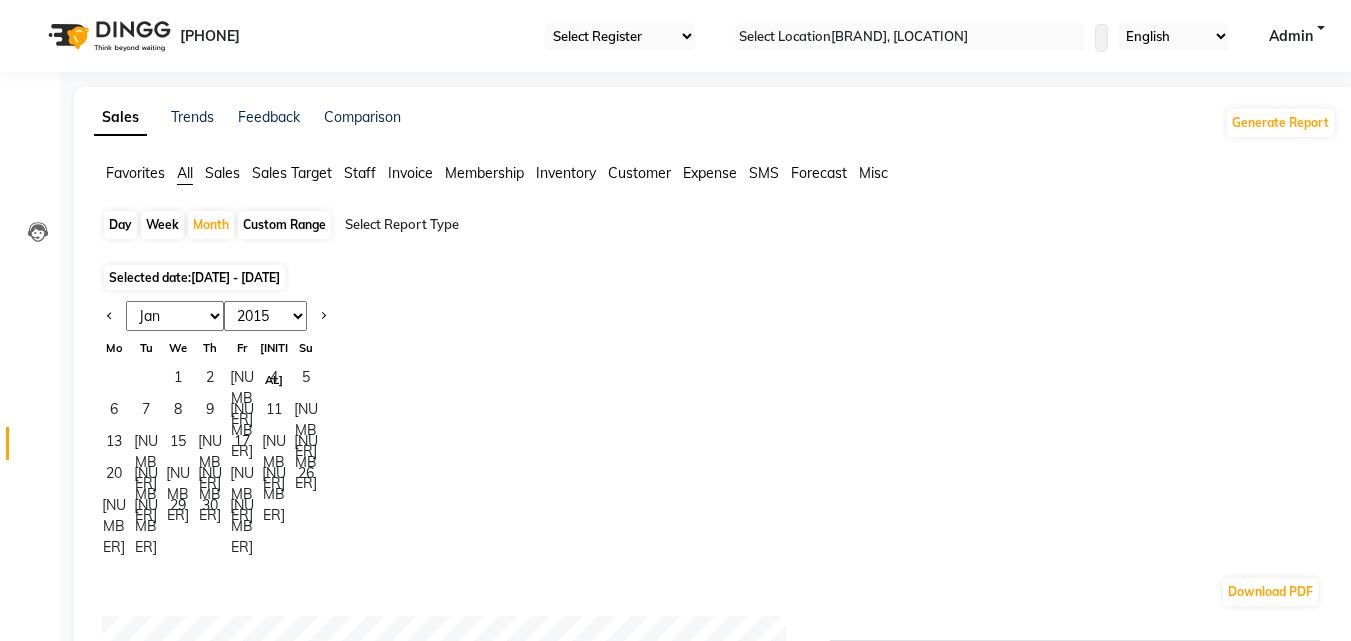 click on "Jan Feb Mar Apr May Jun Jul Aug Sep Oct Nov Dec" at bounding box center (175, 316) 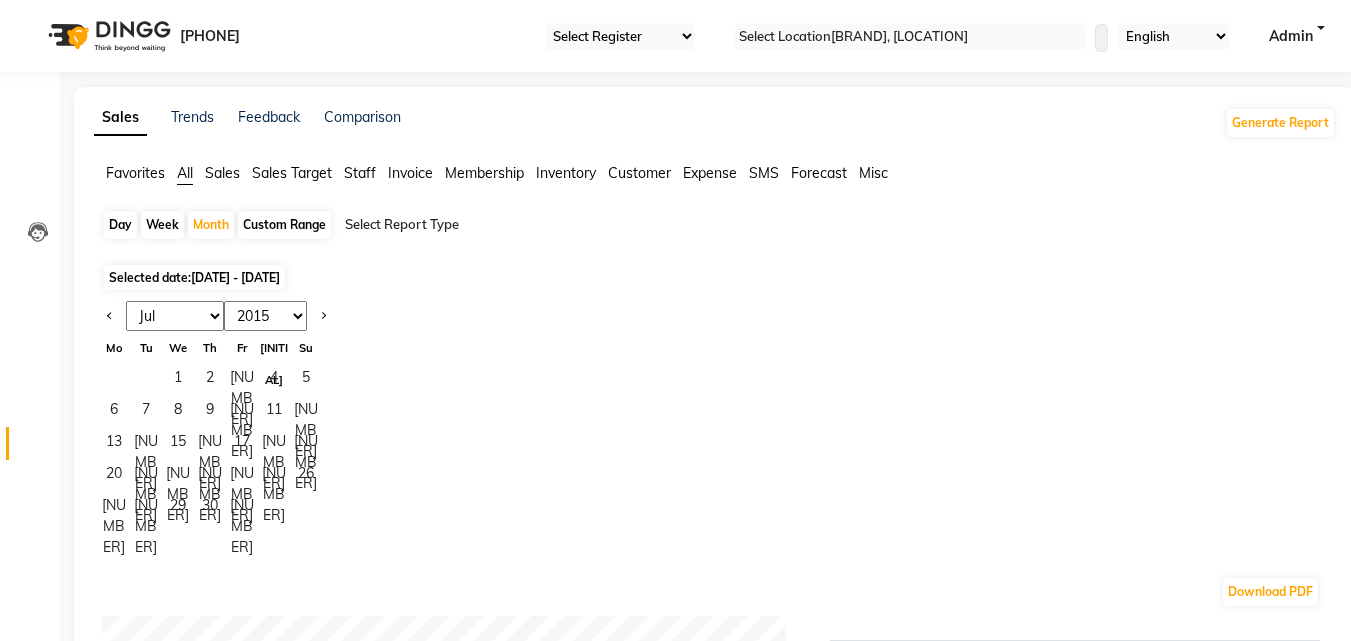 click on "Jan Feb Mar Apr May Jun Jul Aug Sep Oct Nov Dec" at bounding box center [175, 316] 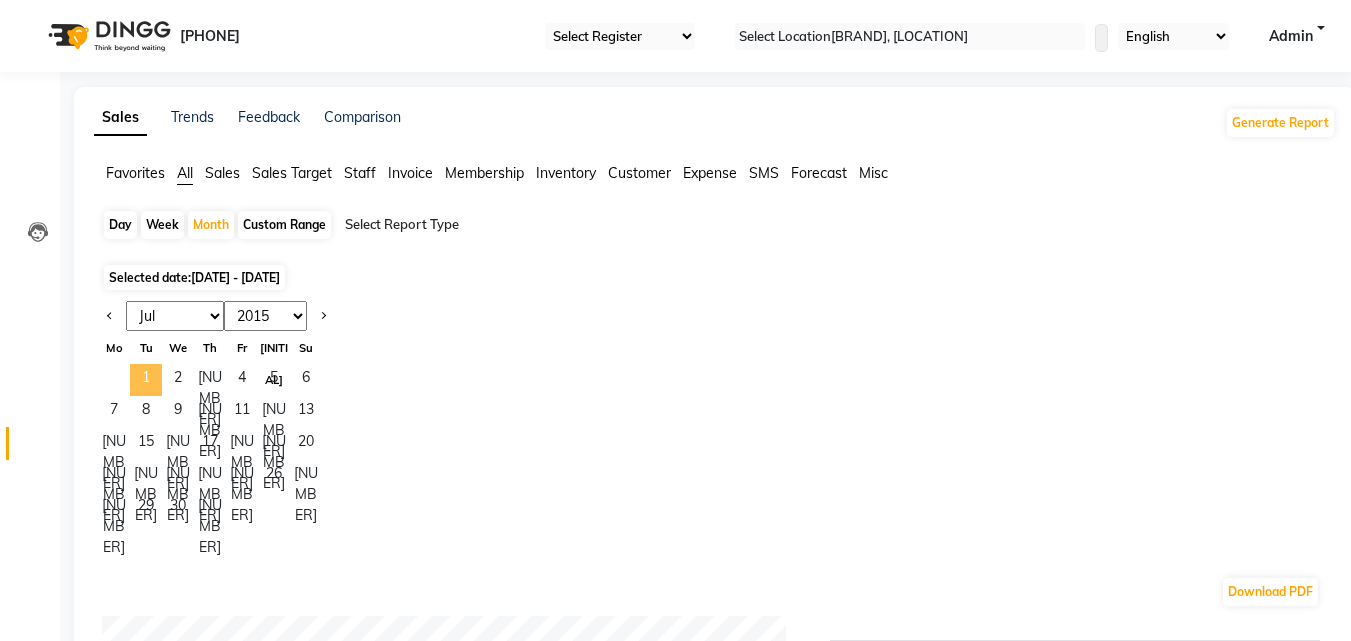 click on "1" at bounding box center [146, 380] 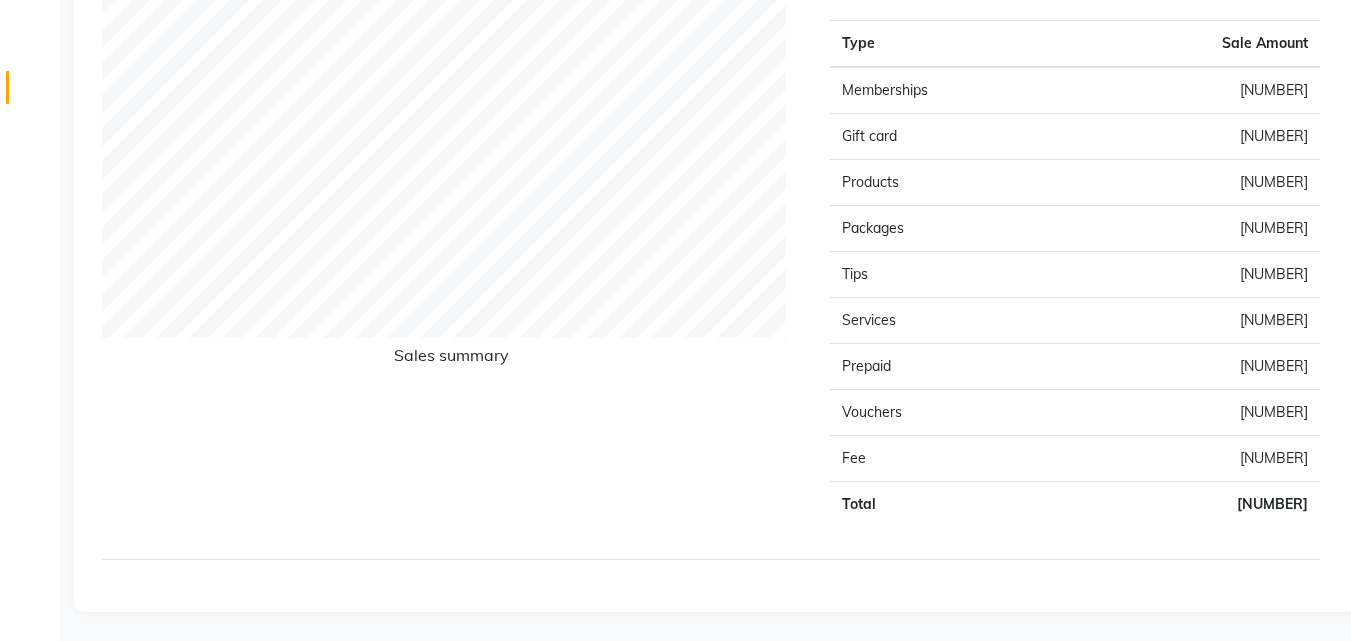 scroll, scrollTop: 0, scrollLeft: 0, axis: both 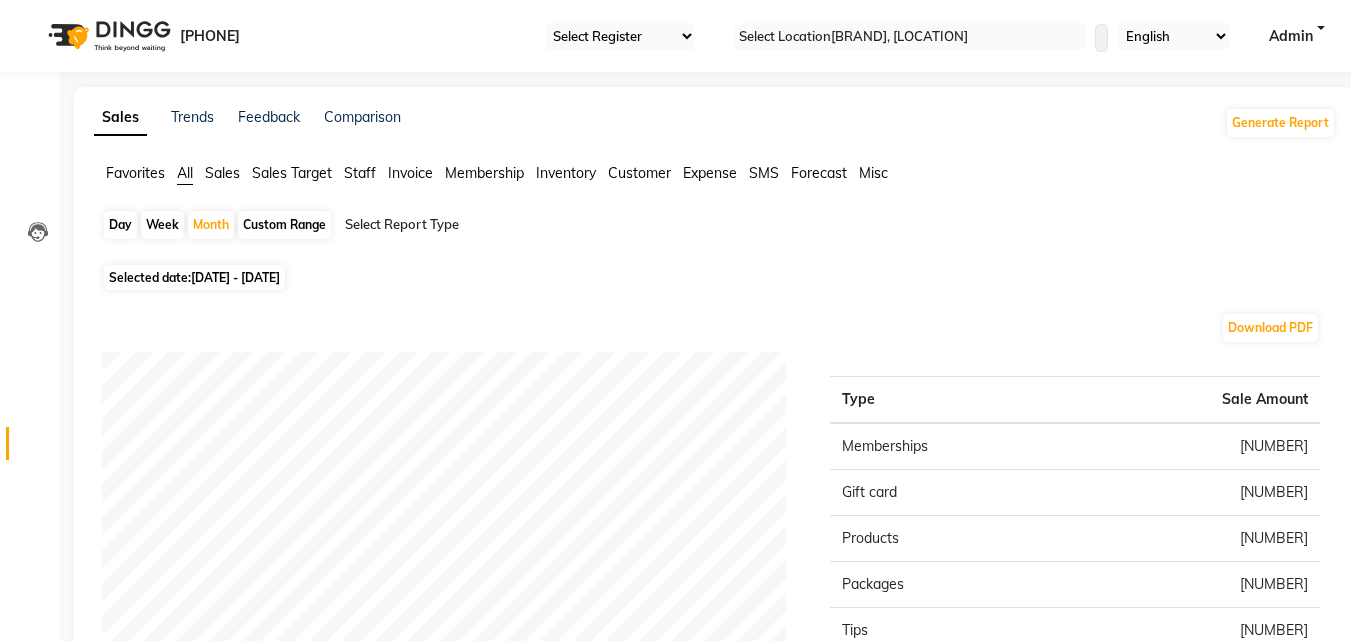 click on "Selected date:  [DATE] - [DATE]" at bounding box center (715, 578) 